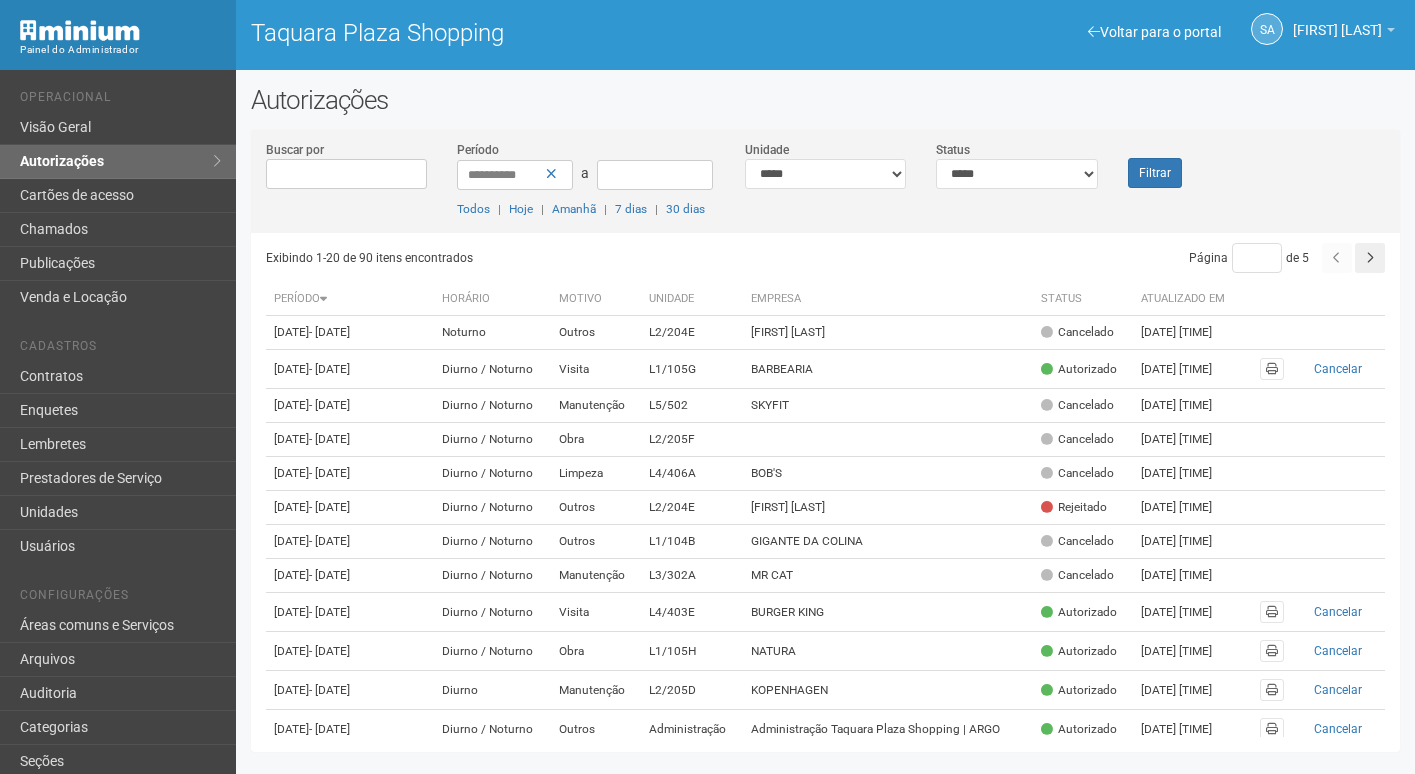 scroll, scrollTop: 0, scrollLeft: 0, axis: both 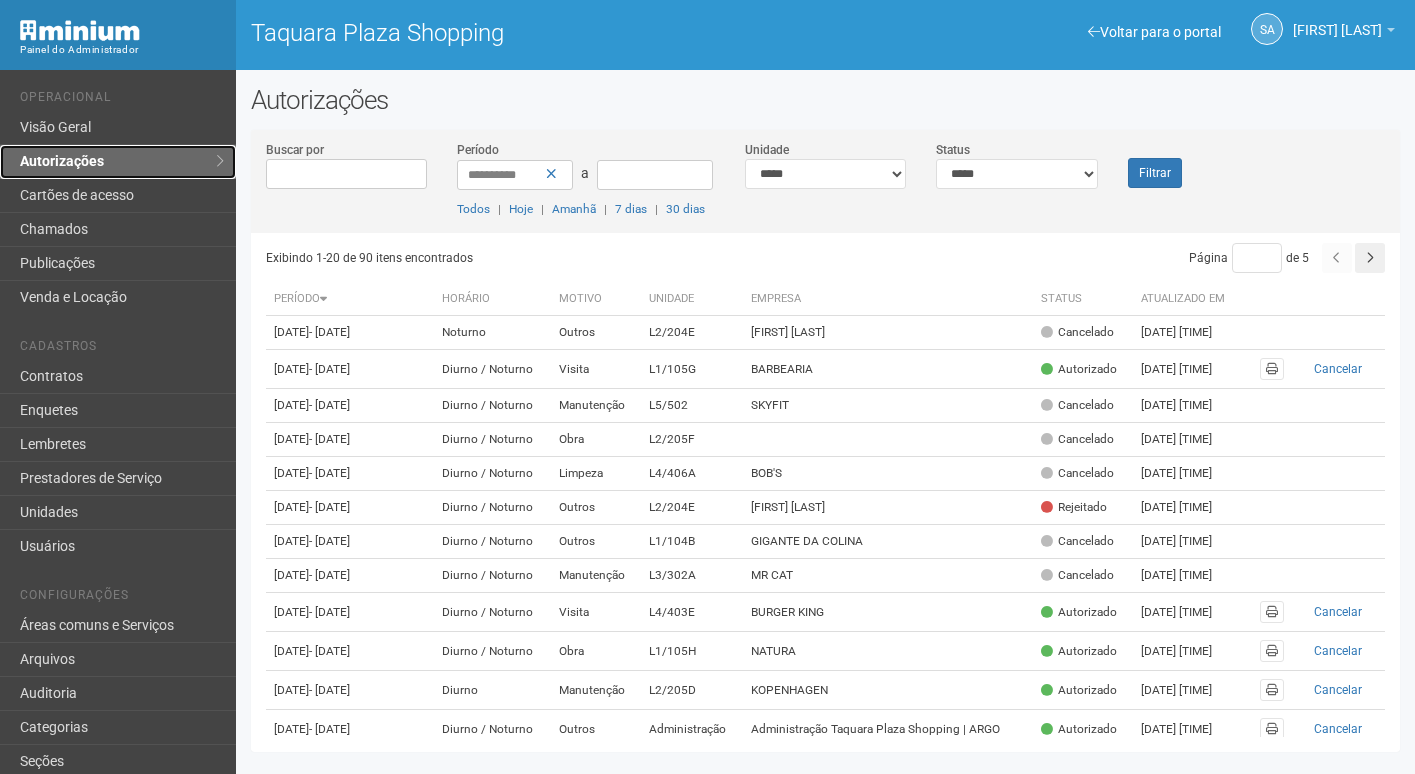 click on "Autorizações" at bounding box center [118, 162] 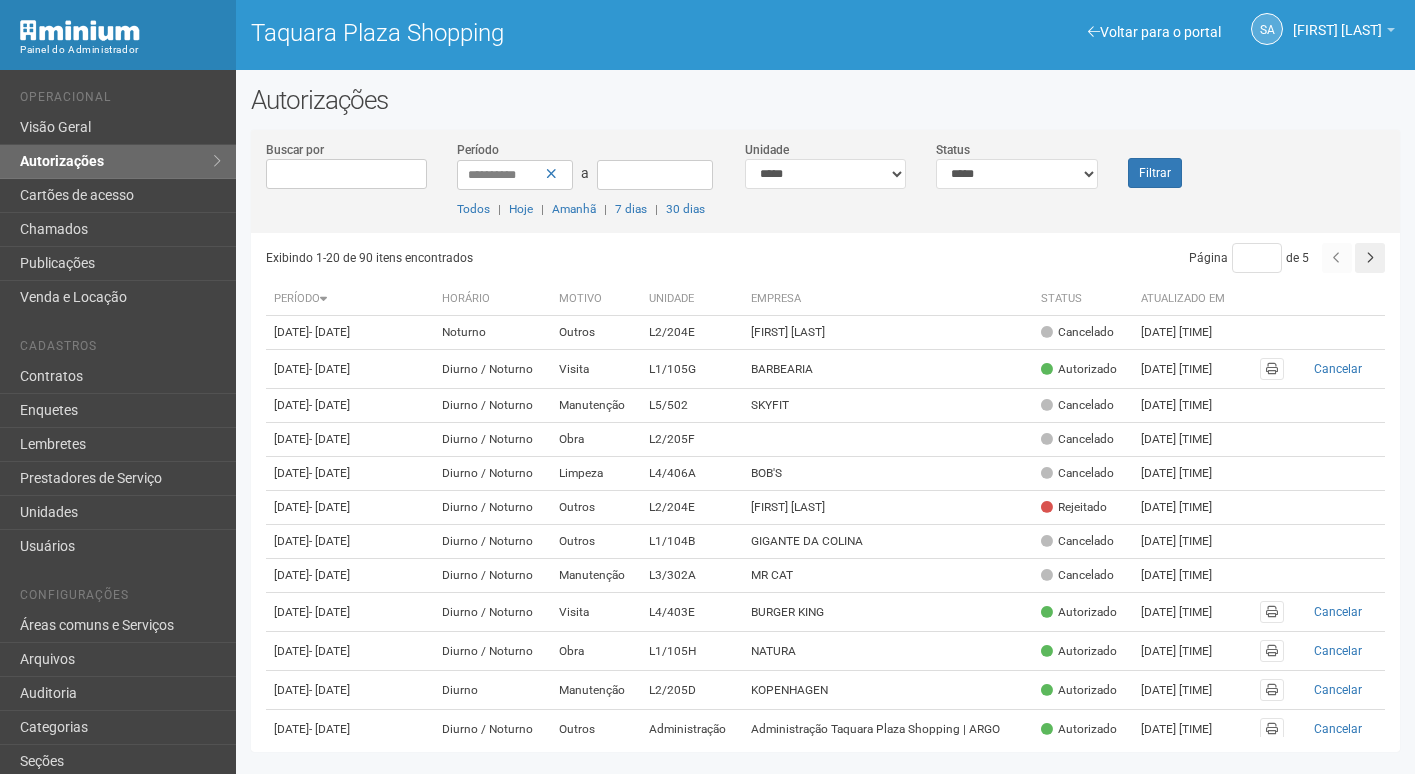 scroll, scrollTop: 0, scrollLeft: 0, axis: both 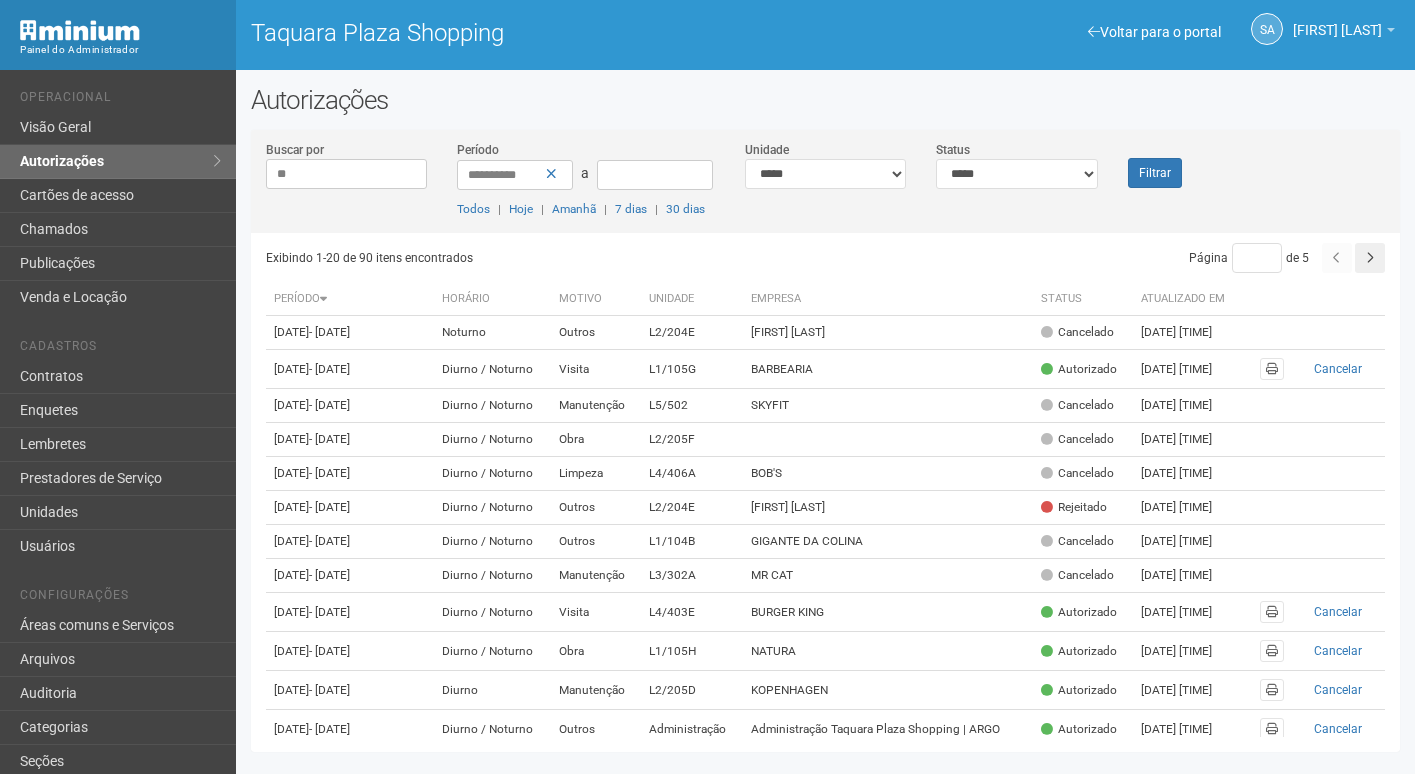 type on "*" 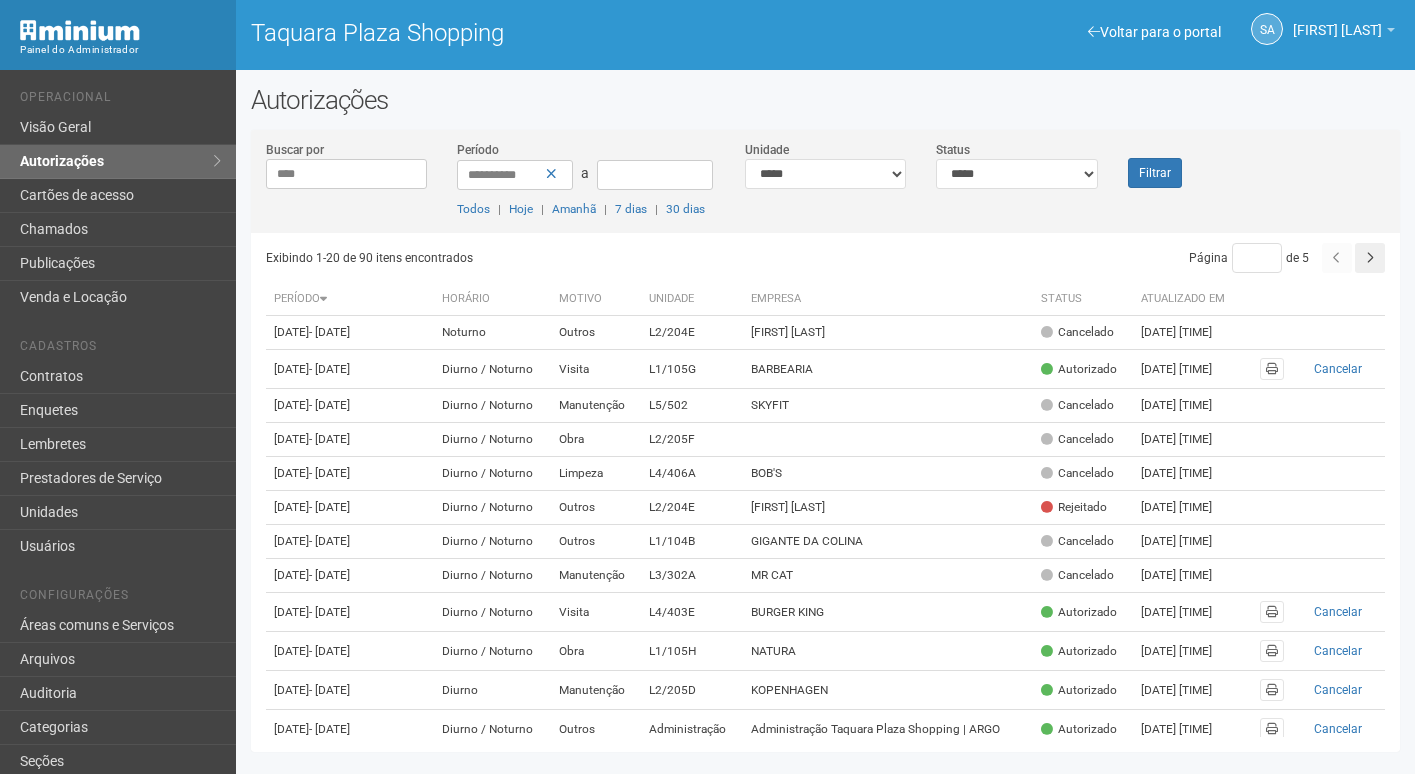 type on "****" 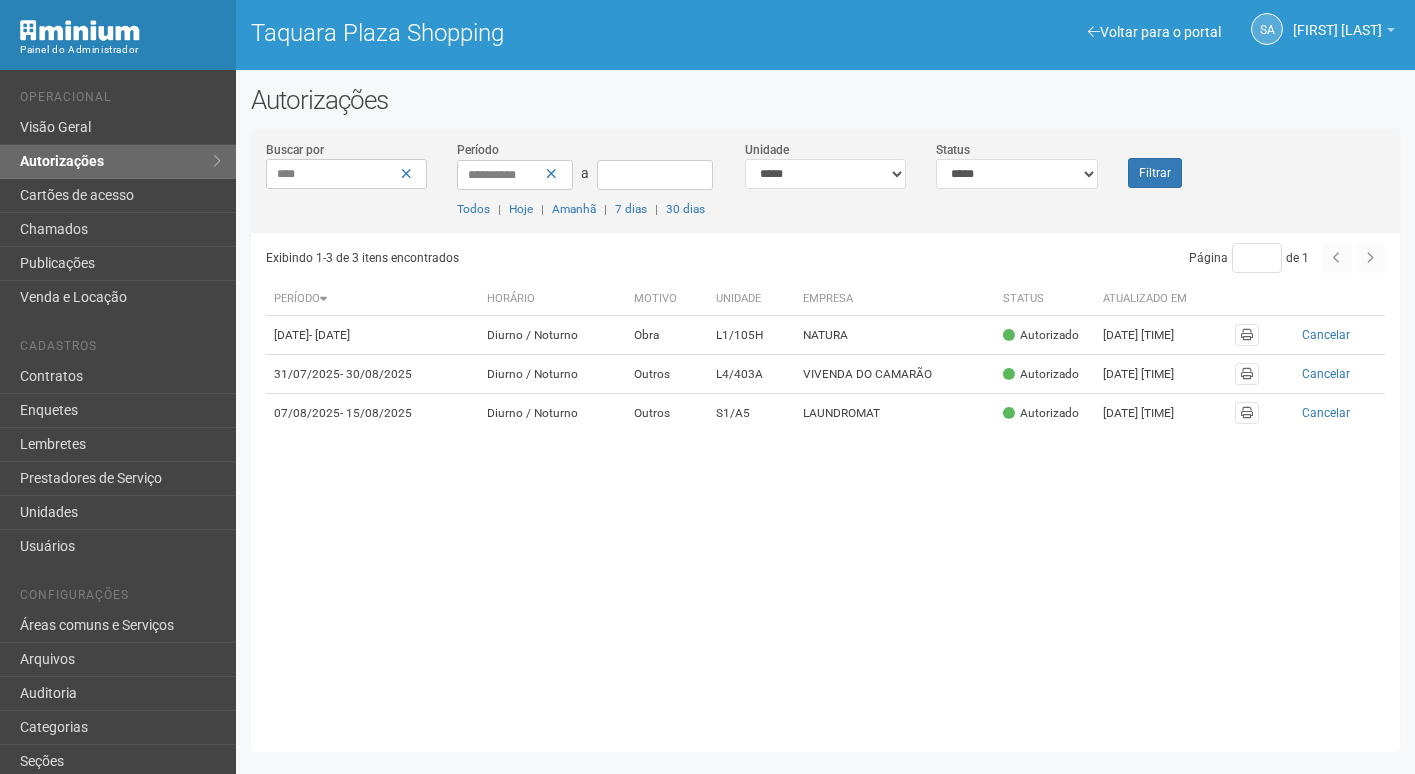 scroll, scrollTop: 0, scrollLeft: 0, axis: both 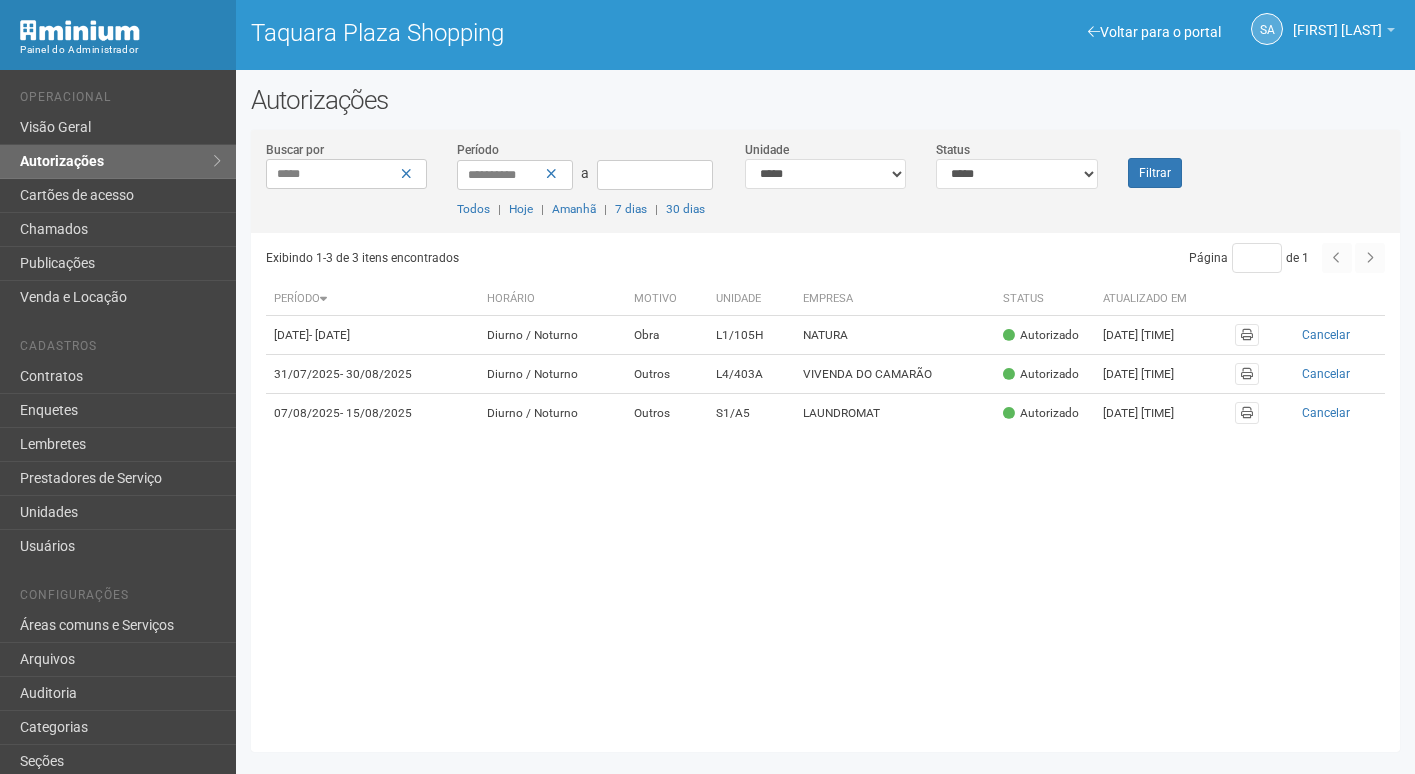 type on "*****" 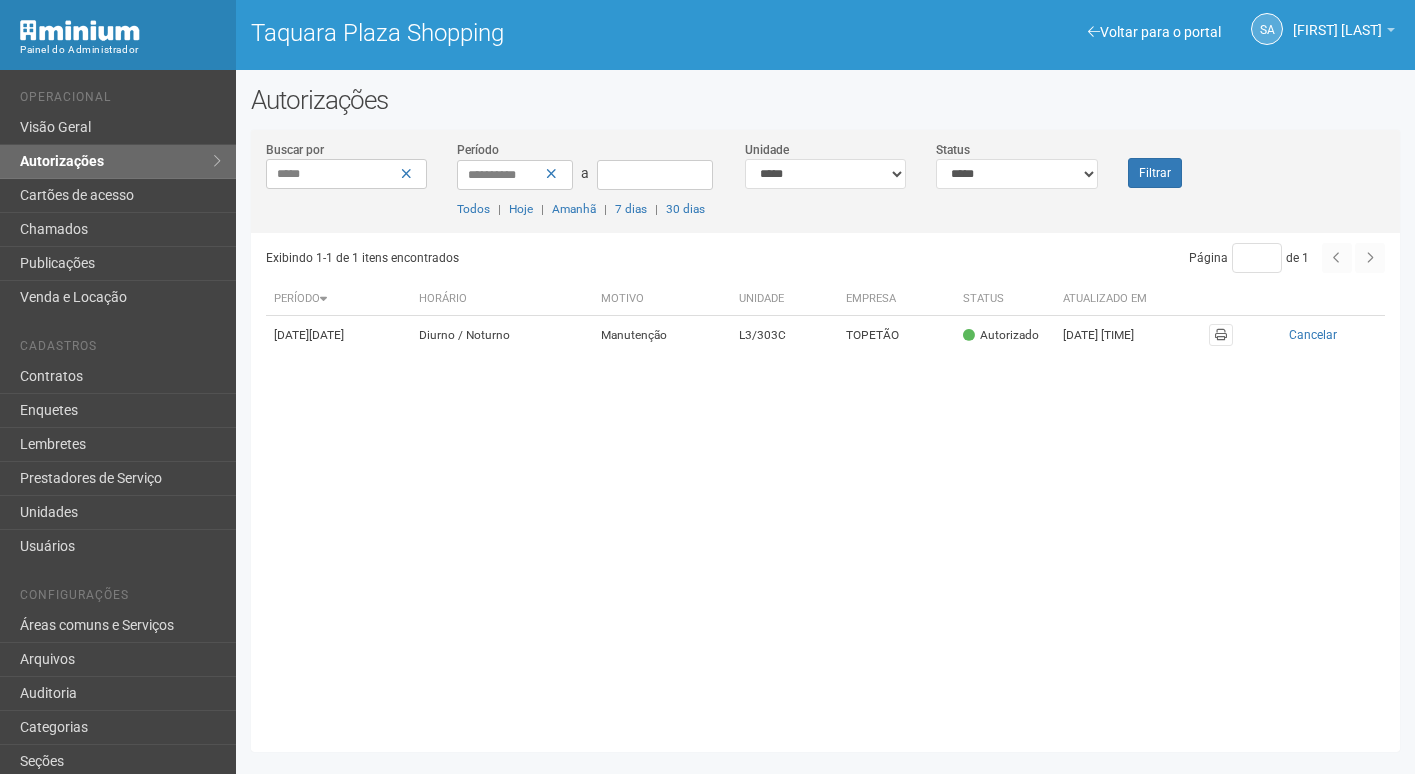 scroll, scrollTop: 0, scrollLeft: 0, axis: both 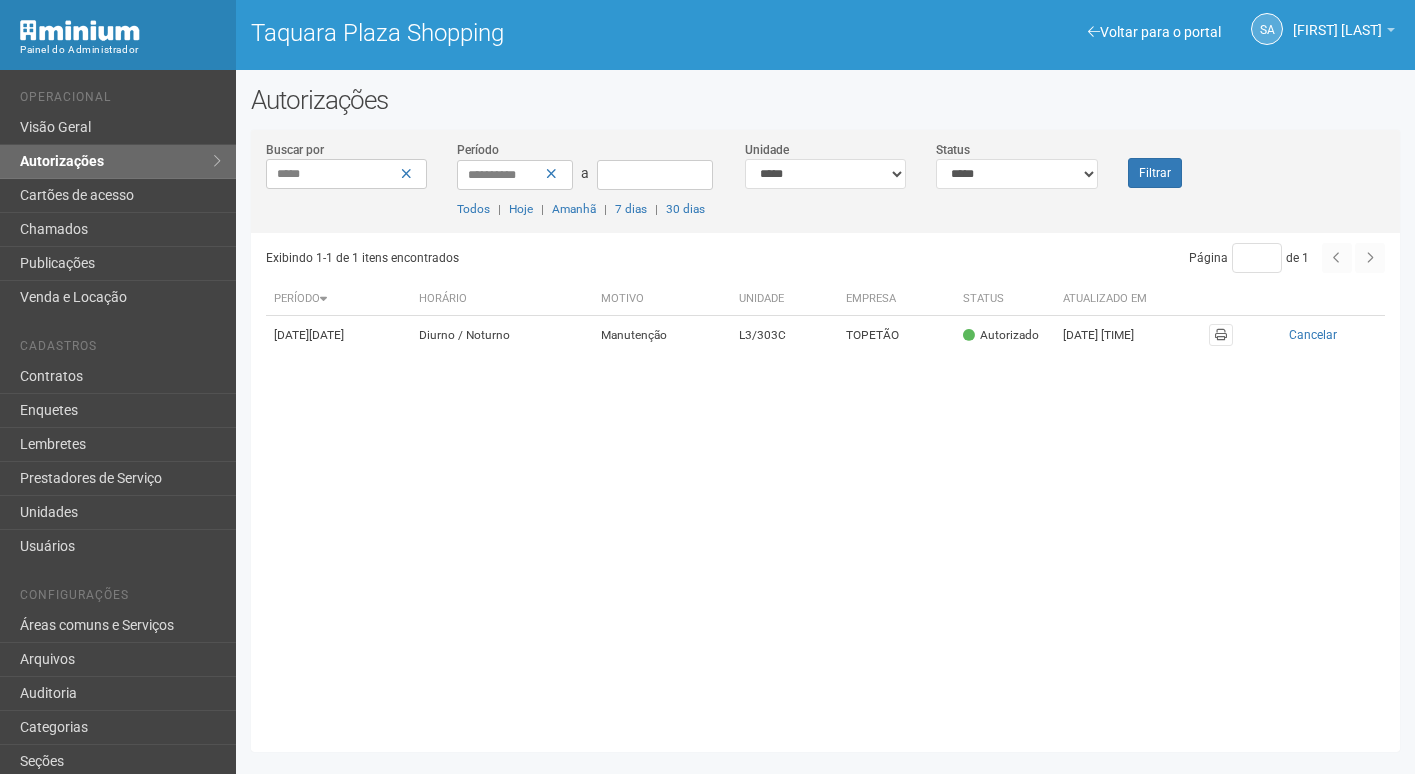 type on "*****" 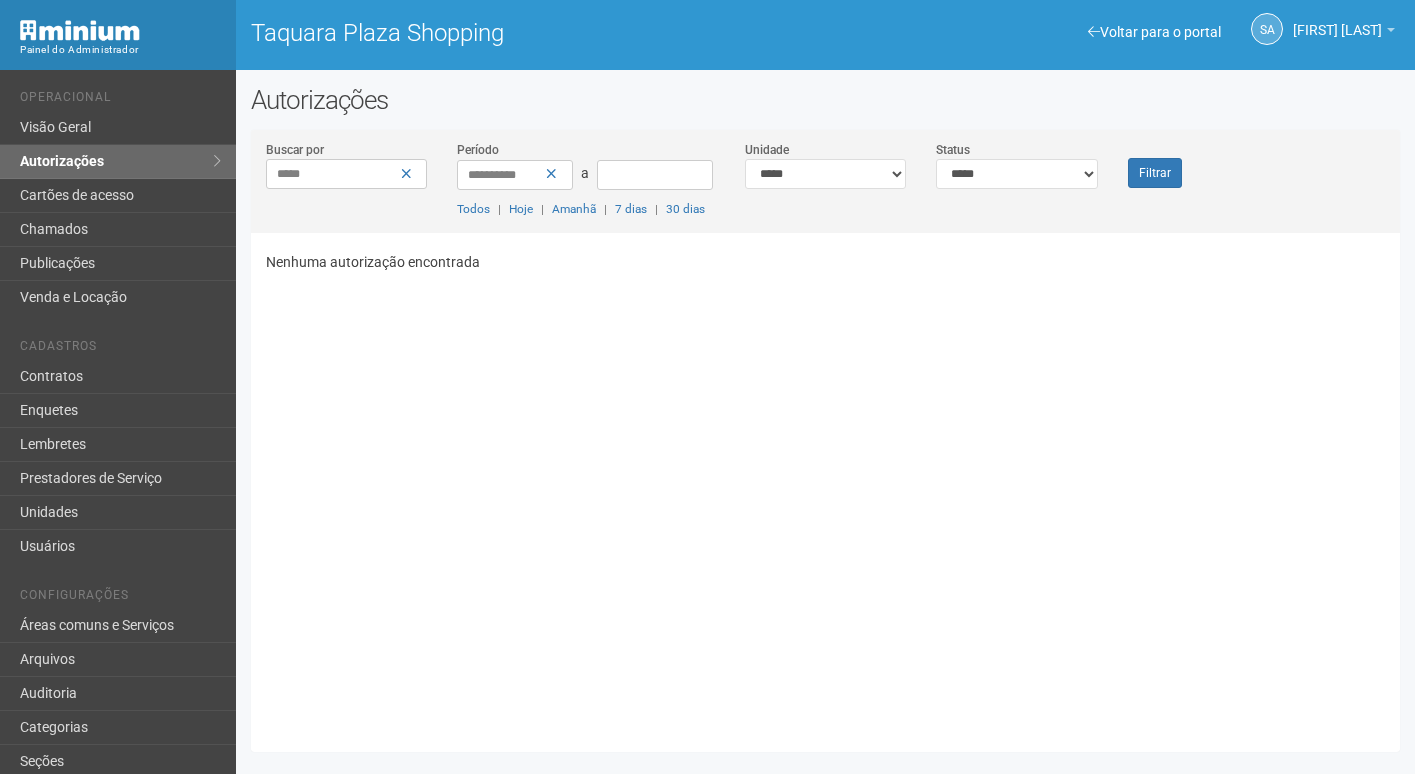 scroll, scrollTop: 0, scrollLeft: 0, axis: both 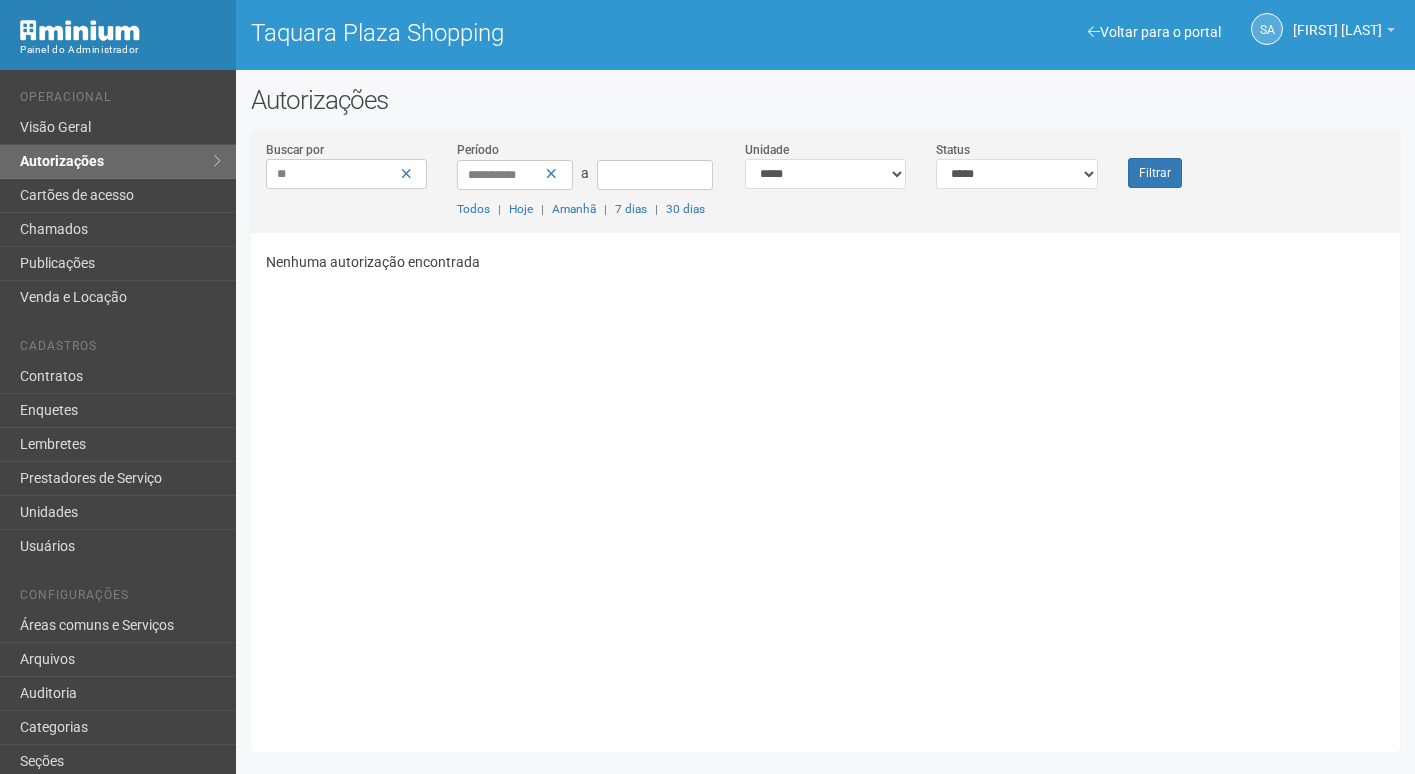 type on "*" 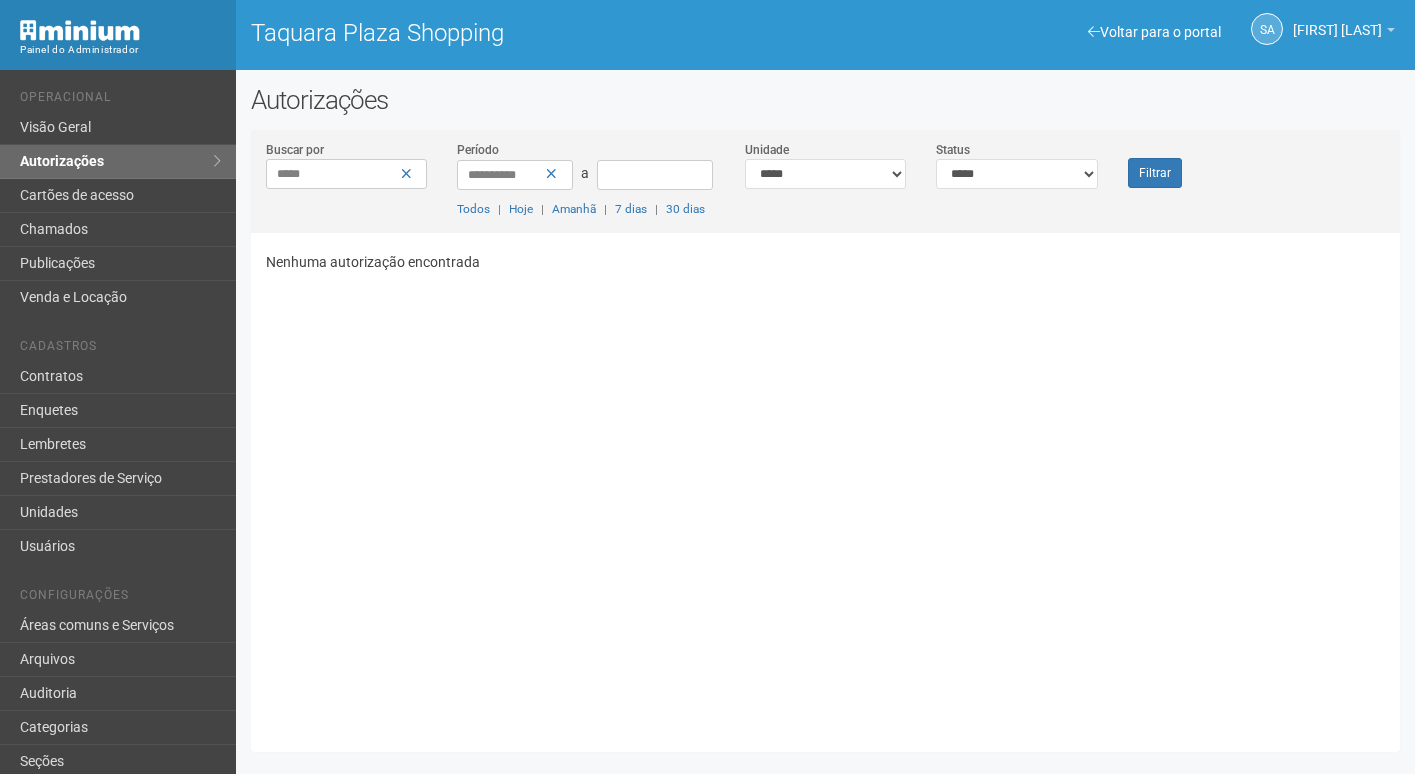 type on "*****" 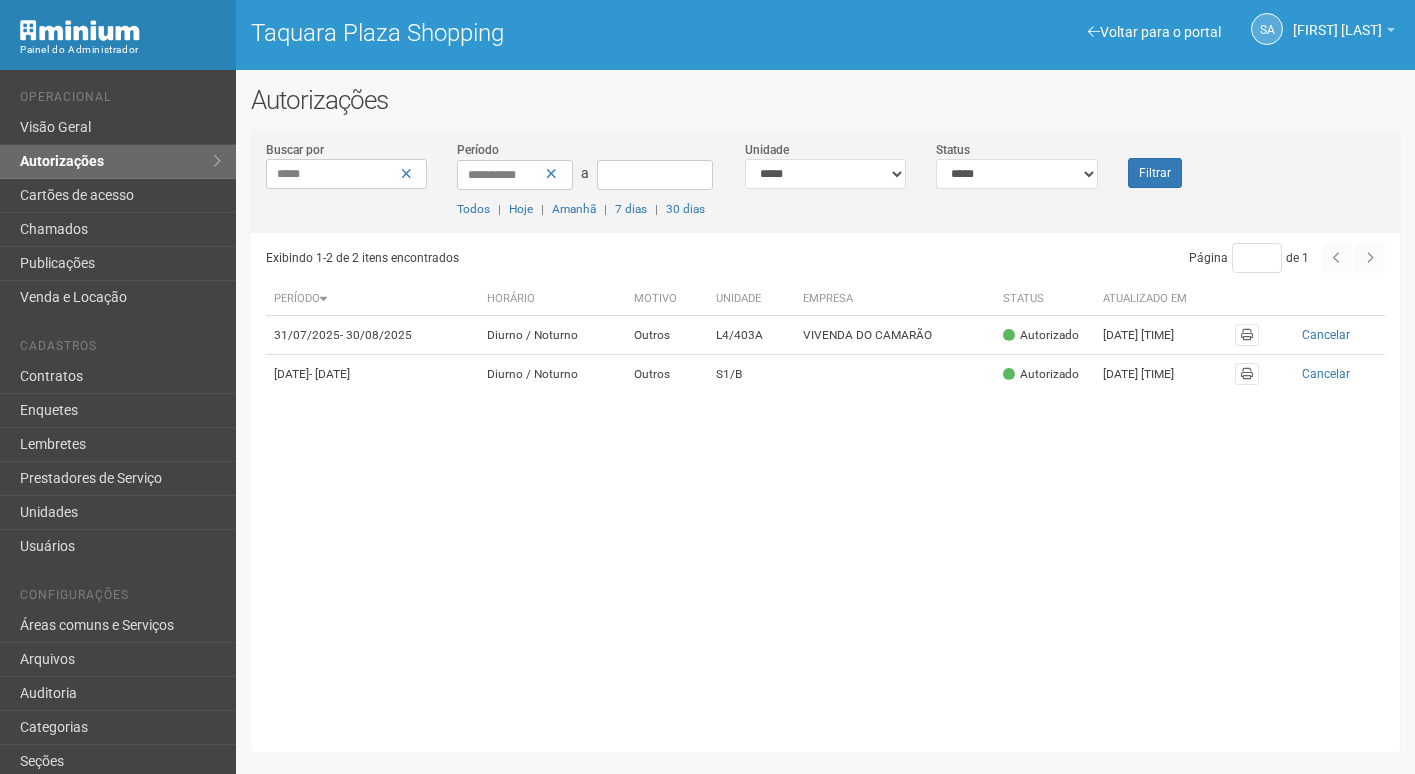 scroll, scrollTop: 0, scrollLeft: 0, axis: both 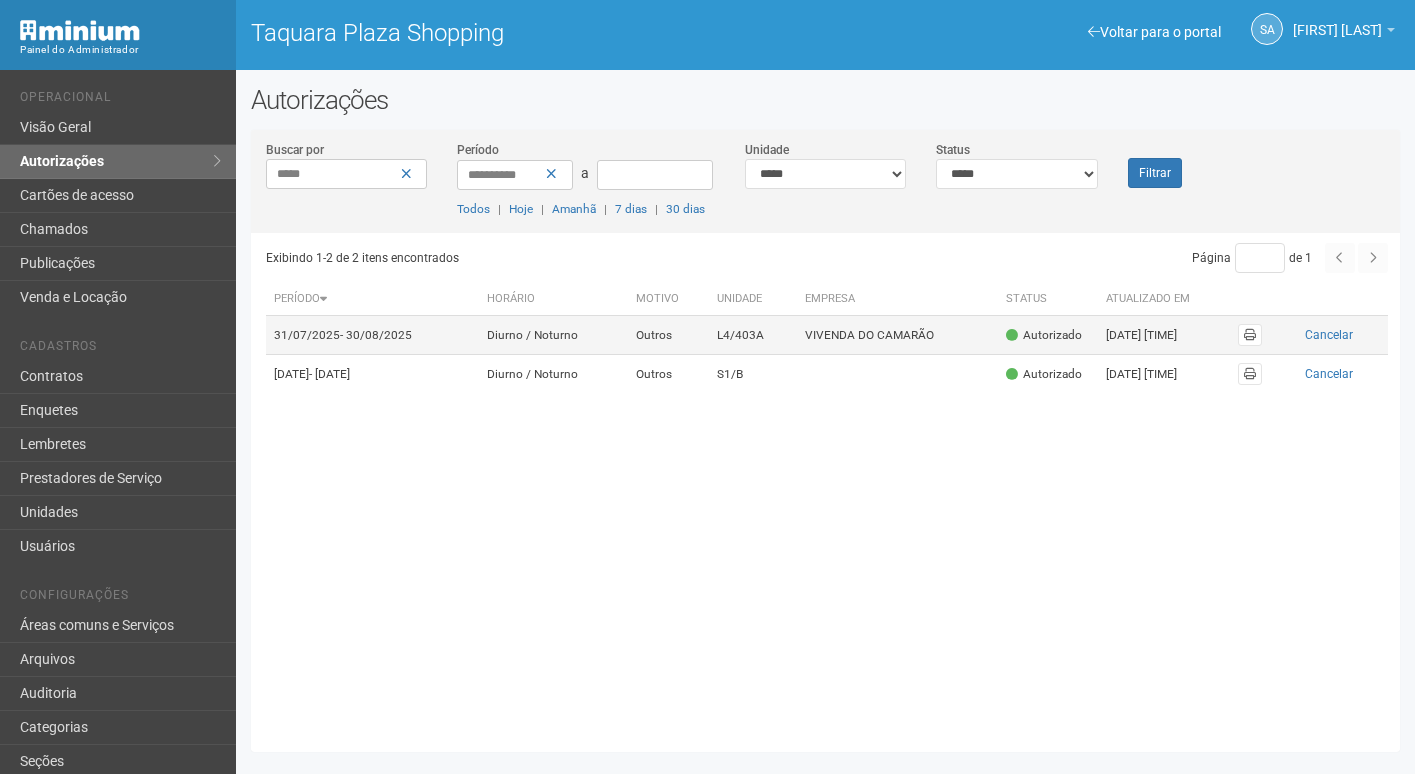 click on "Autorizado" at bounding box center (1048, 335) 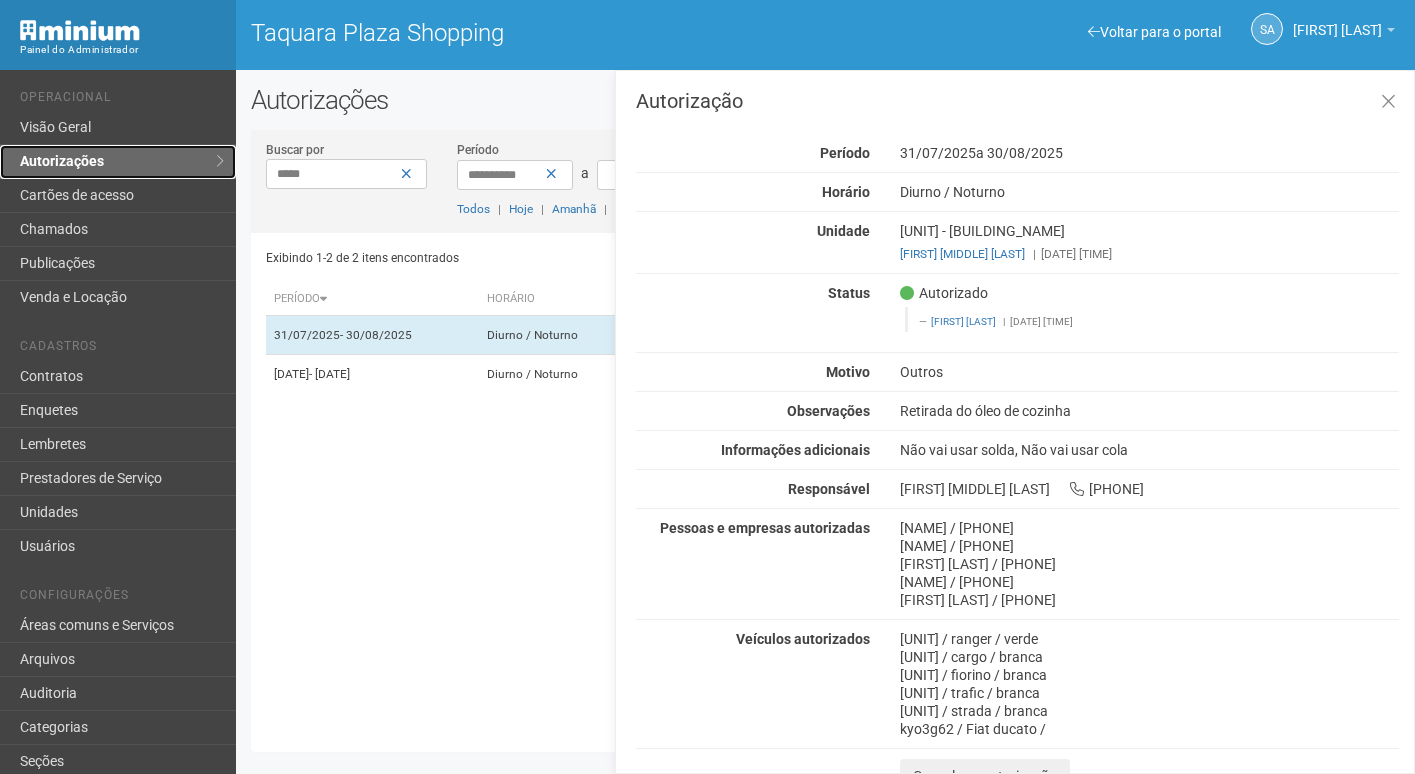 click on "Autorizações" at bounding box center (118, 162) 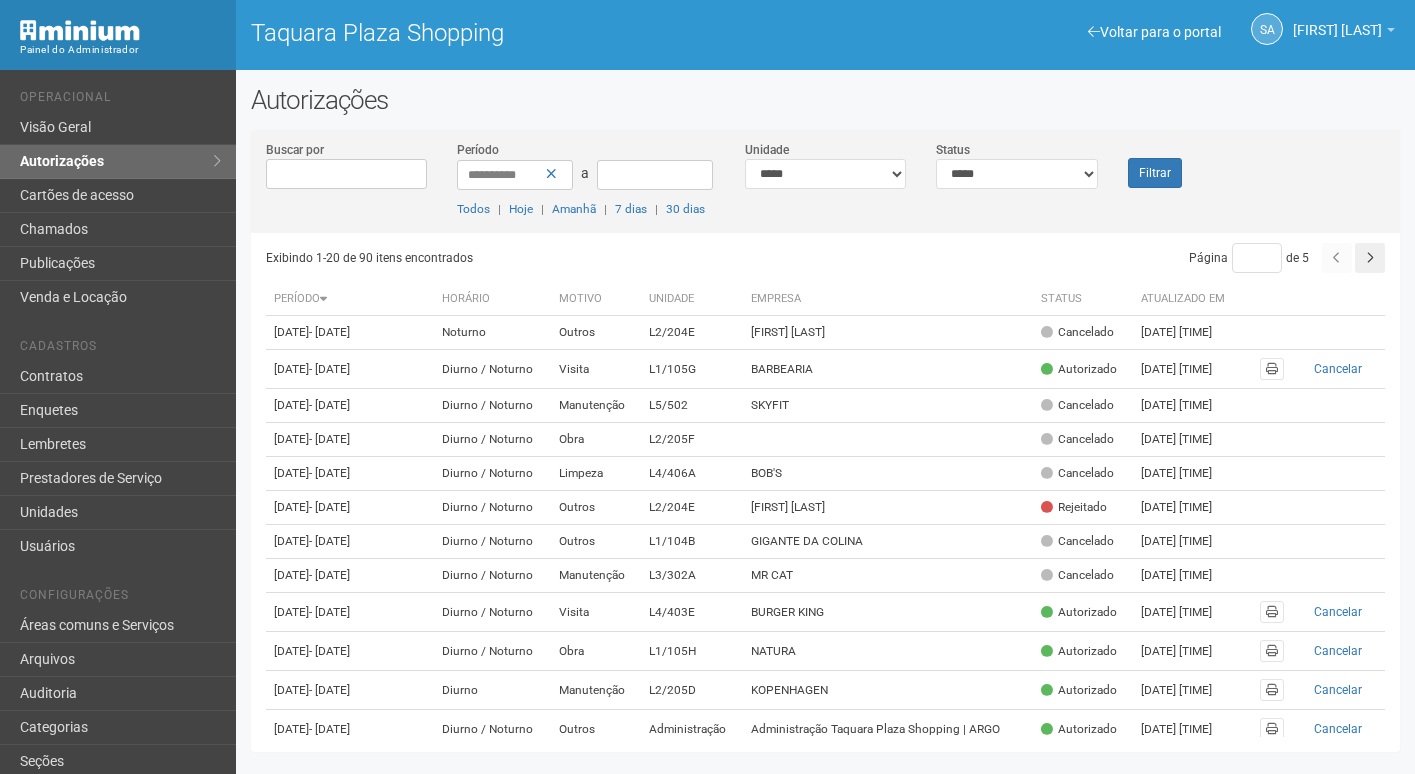 scroll, scrollTop: 0, scrollLeft: 0, axis: both 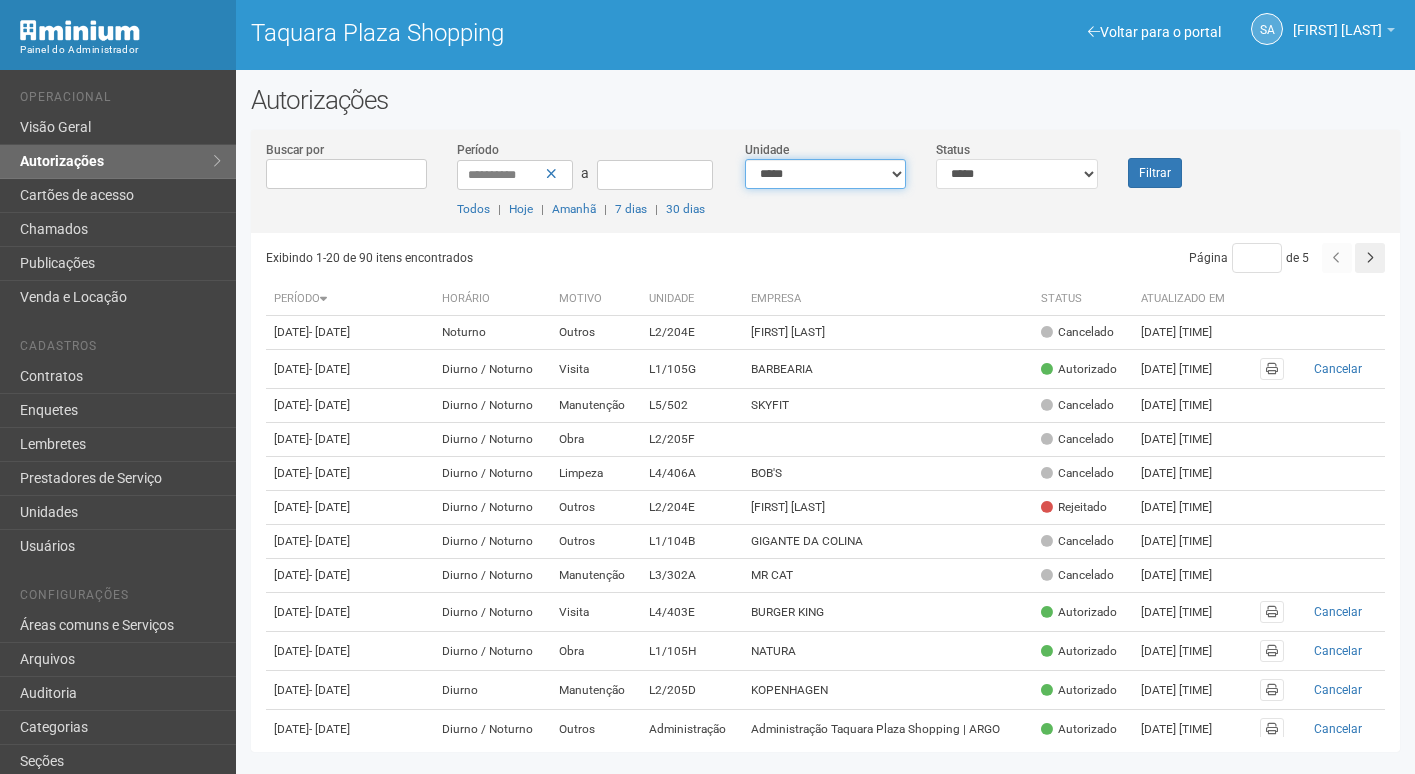 click on "**********" at bounding box center (826, 174) 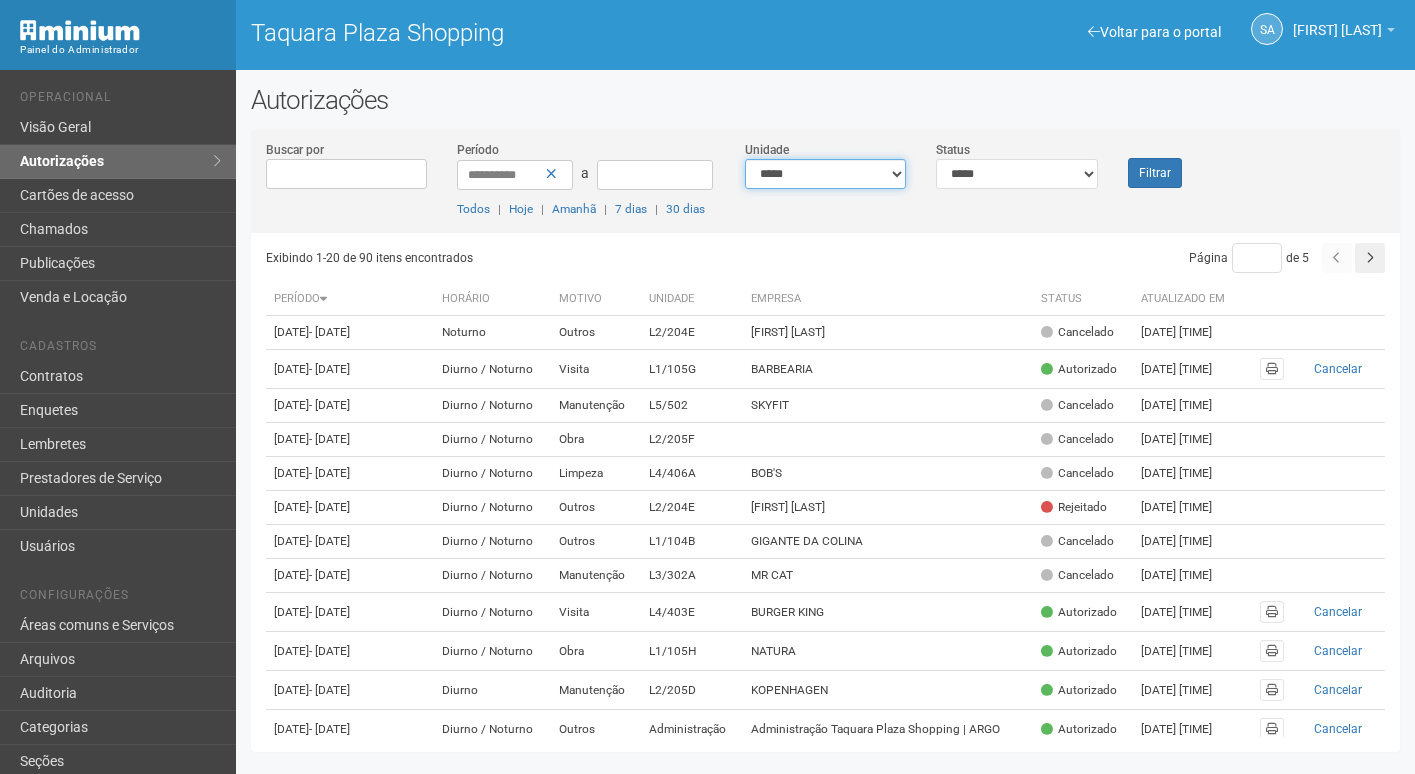 select on "**********" 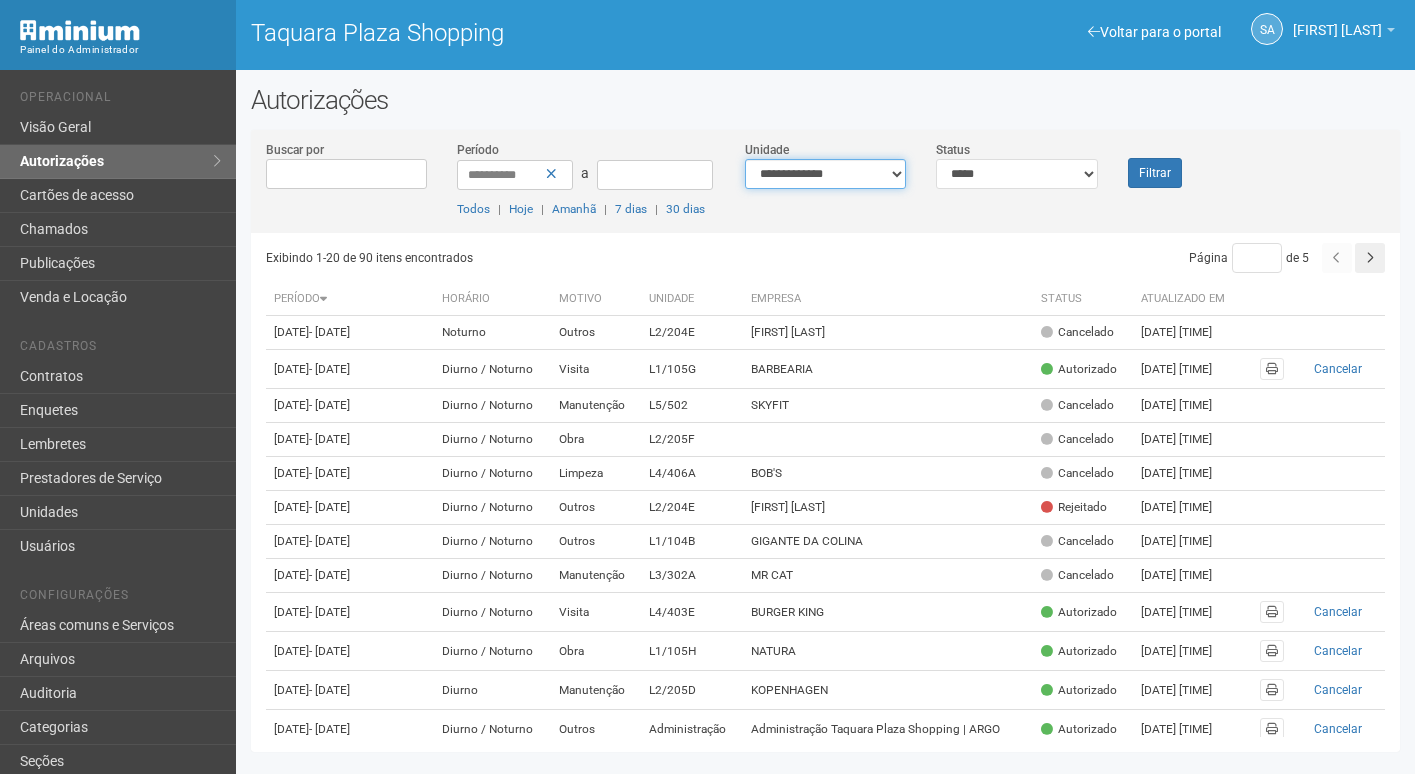 click on "**********" at bounding box center [826, 174] 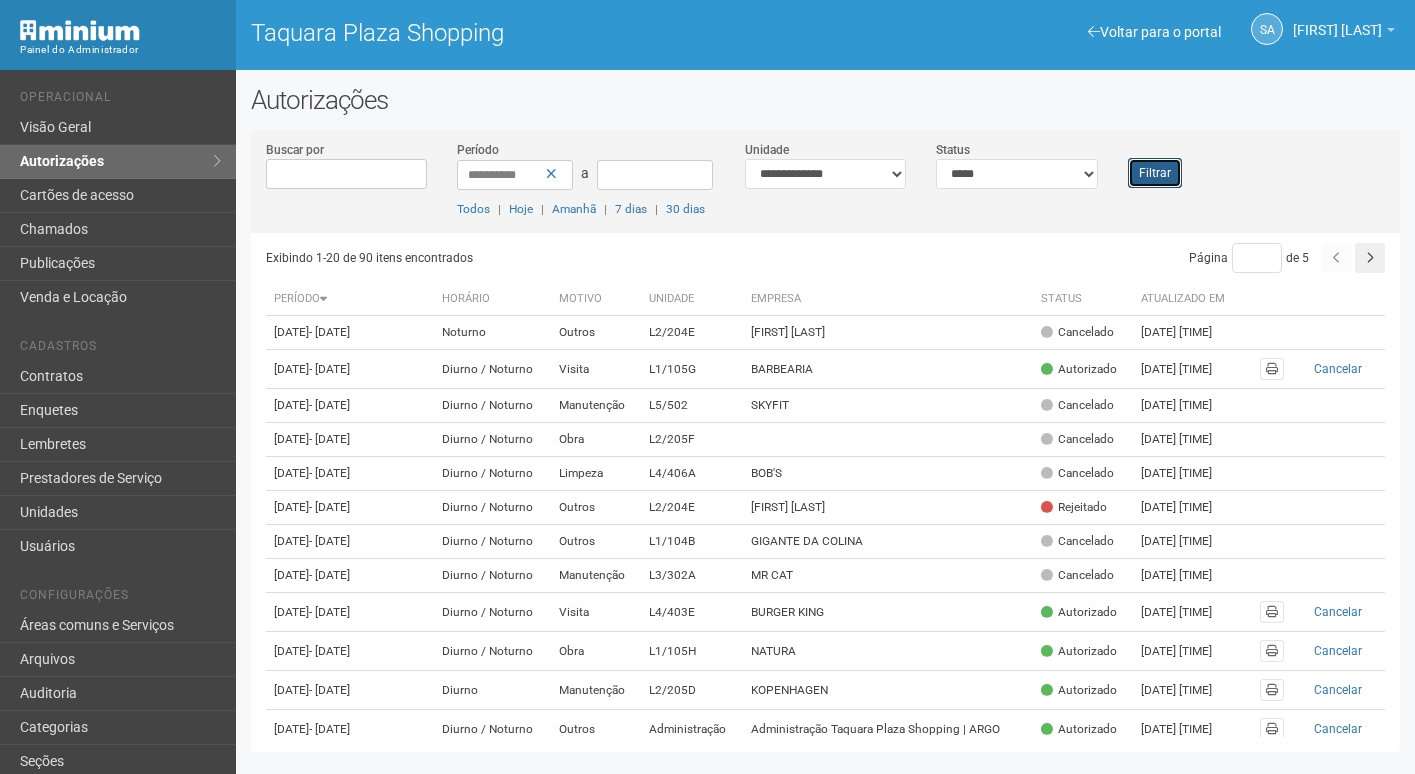 click on "Filtrar" at bounding box center (1155, 173) 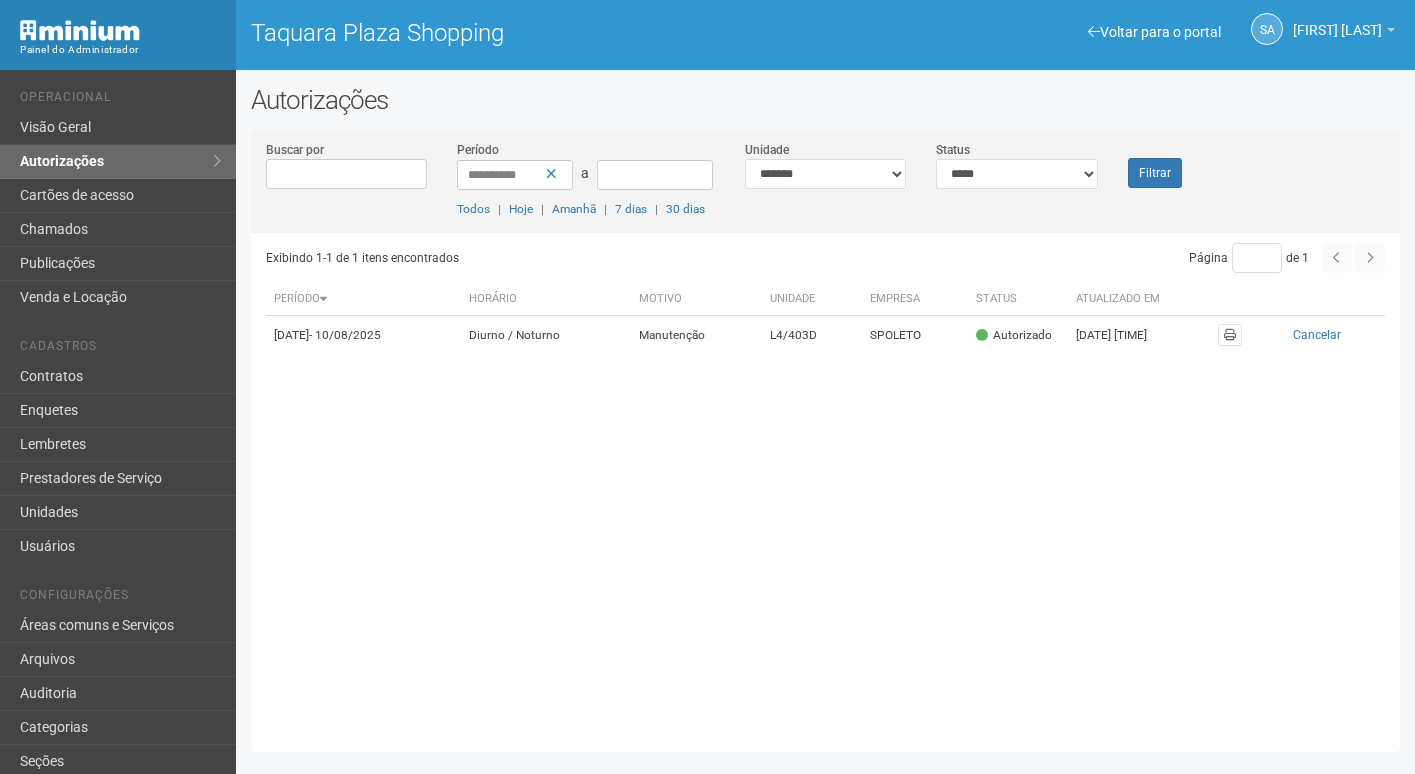 scroll, scrollTop: 0, scrollLeft: 0, axis: both 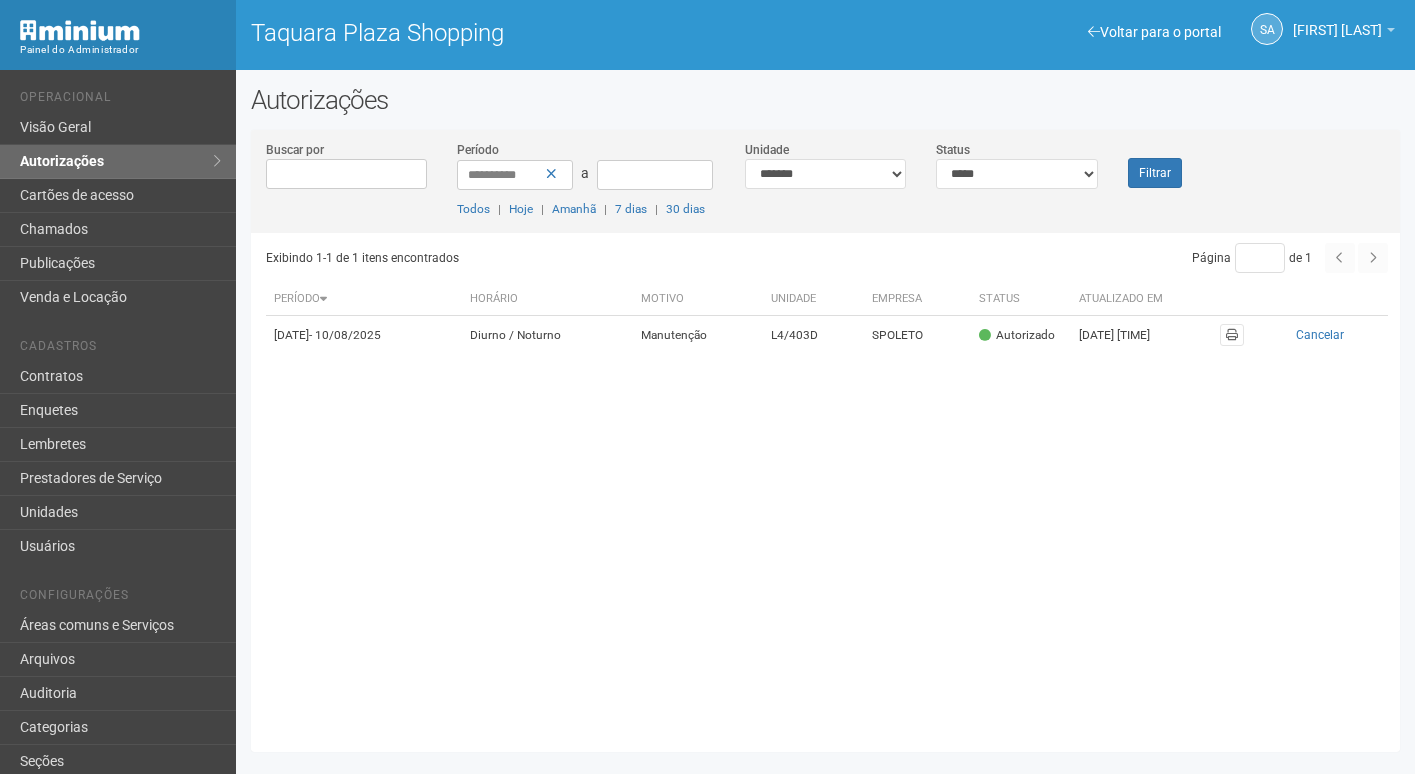 click on "Exibindo 1-1 de 1 itens encontrados
Página
*
de 1
Período
Horário
Motivo
Unidade
Empresa
Status
Atualizado em
[DATE]
- [DATE]
Diurno / Noturno
Manutenção
L4/403D
[COMPANY]
[DATE] [TIME]" at bounding box center [833, 485] 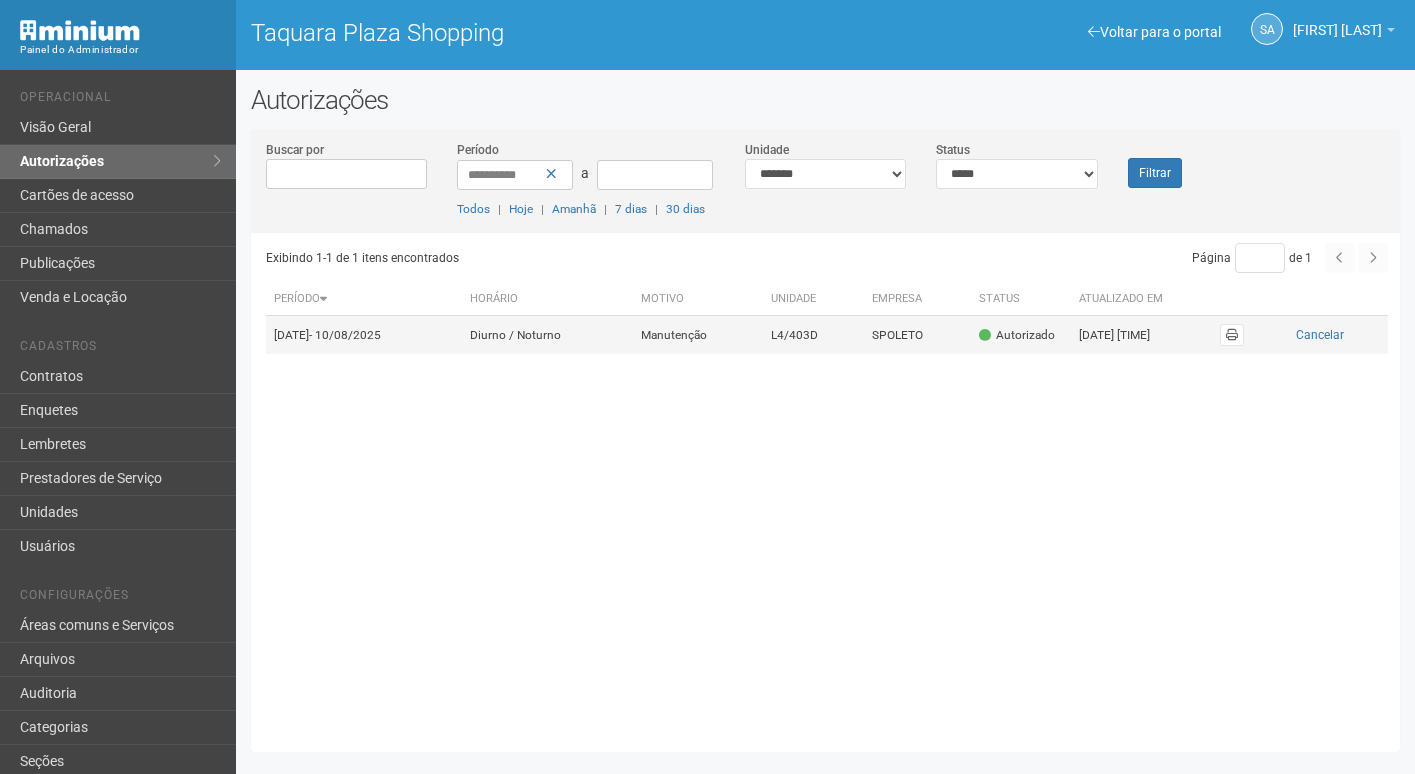 click on "Autorizado" at bounding box center [1021, 335] 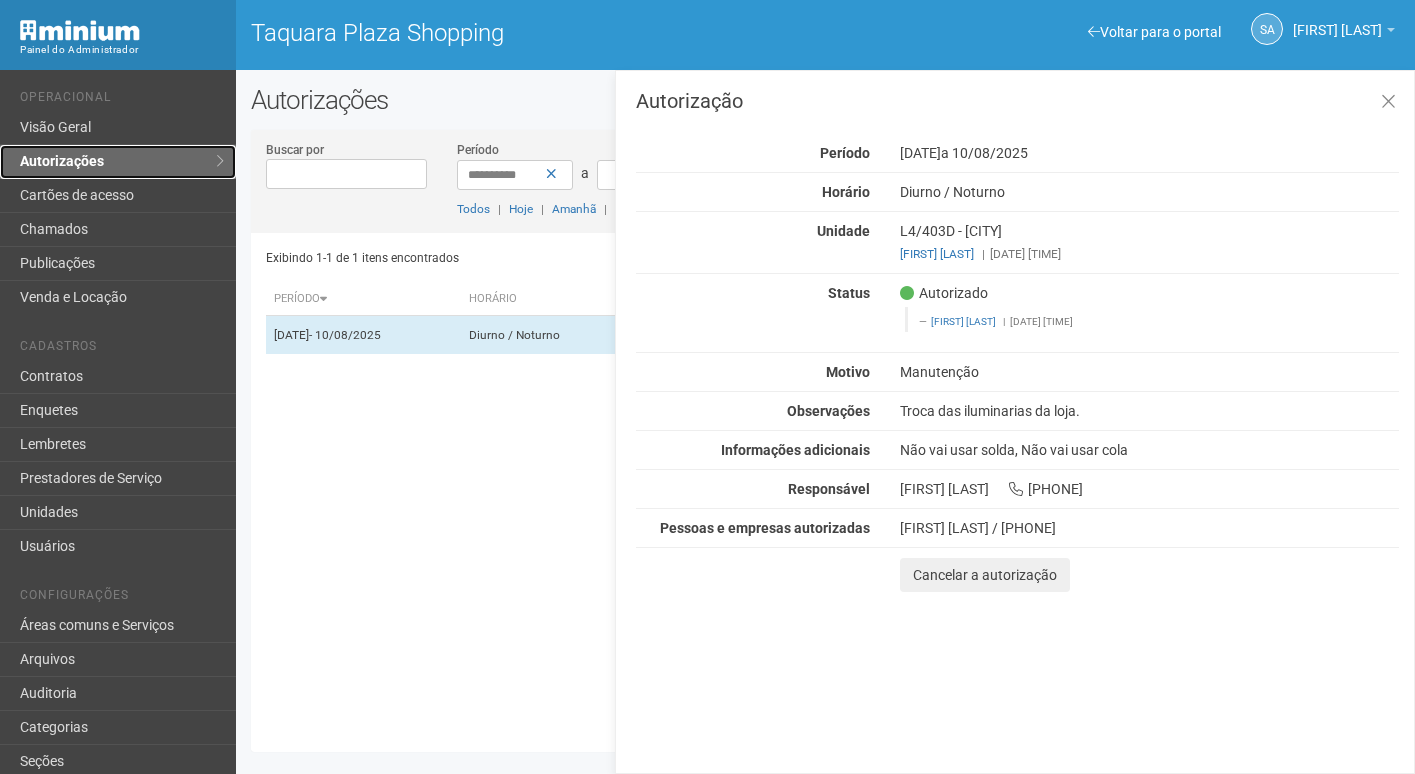 click on "Autorizações" at bounding box center (118, 162) 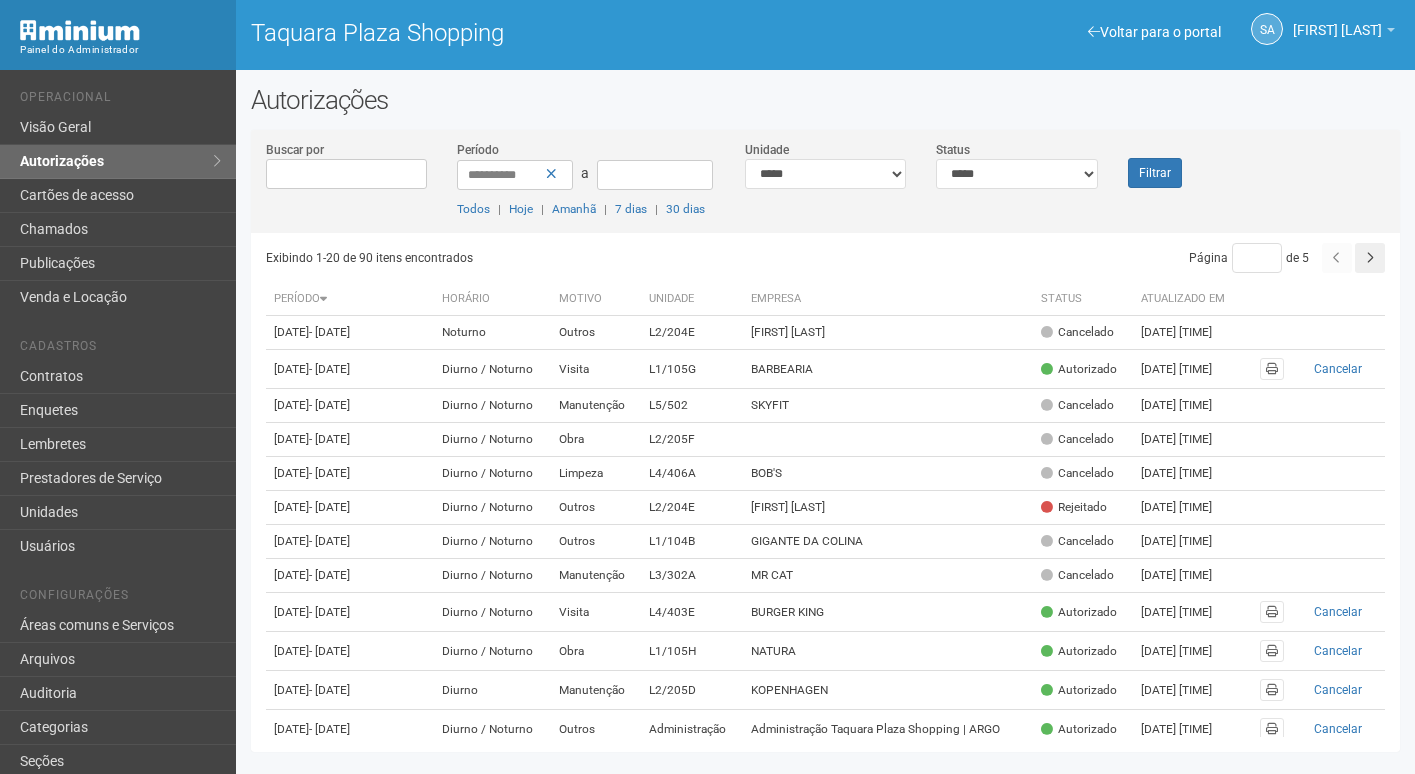 scroll, scrollTop: 0, scrollLeft: 0, axis: both 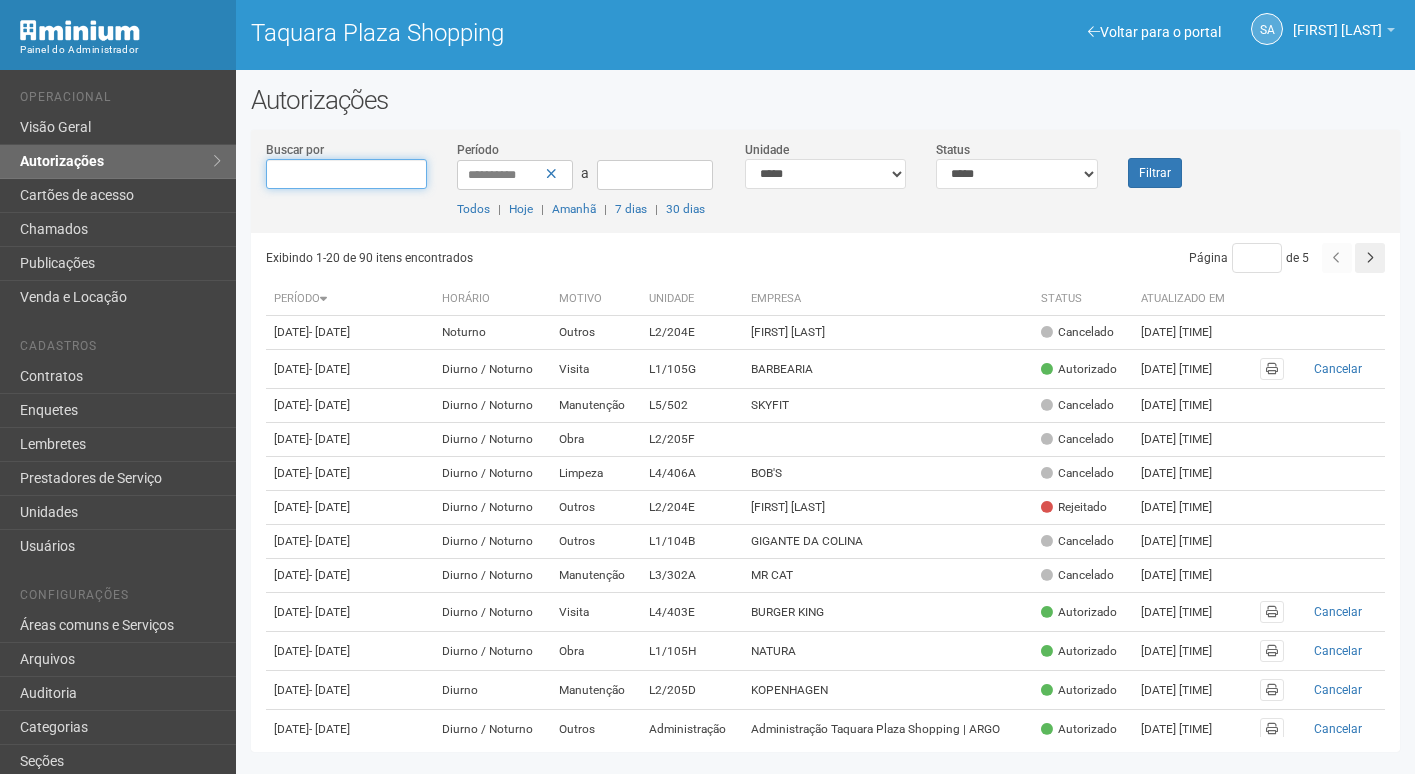 click on "Buscar por" at bounding box center (347, 174) 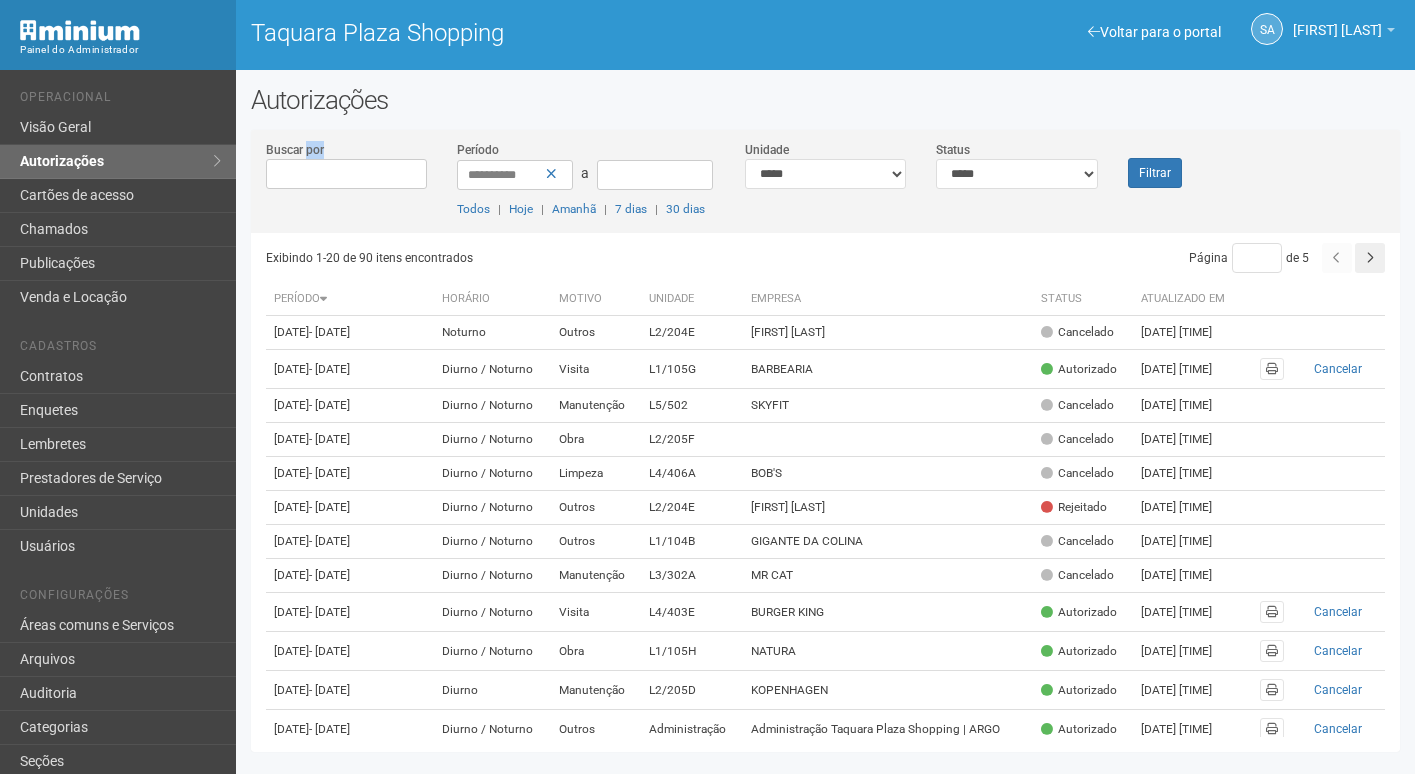 click on "Buscar por" at bounding box center (295, 150) 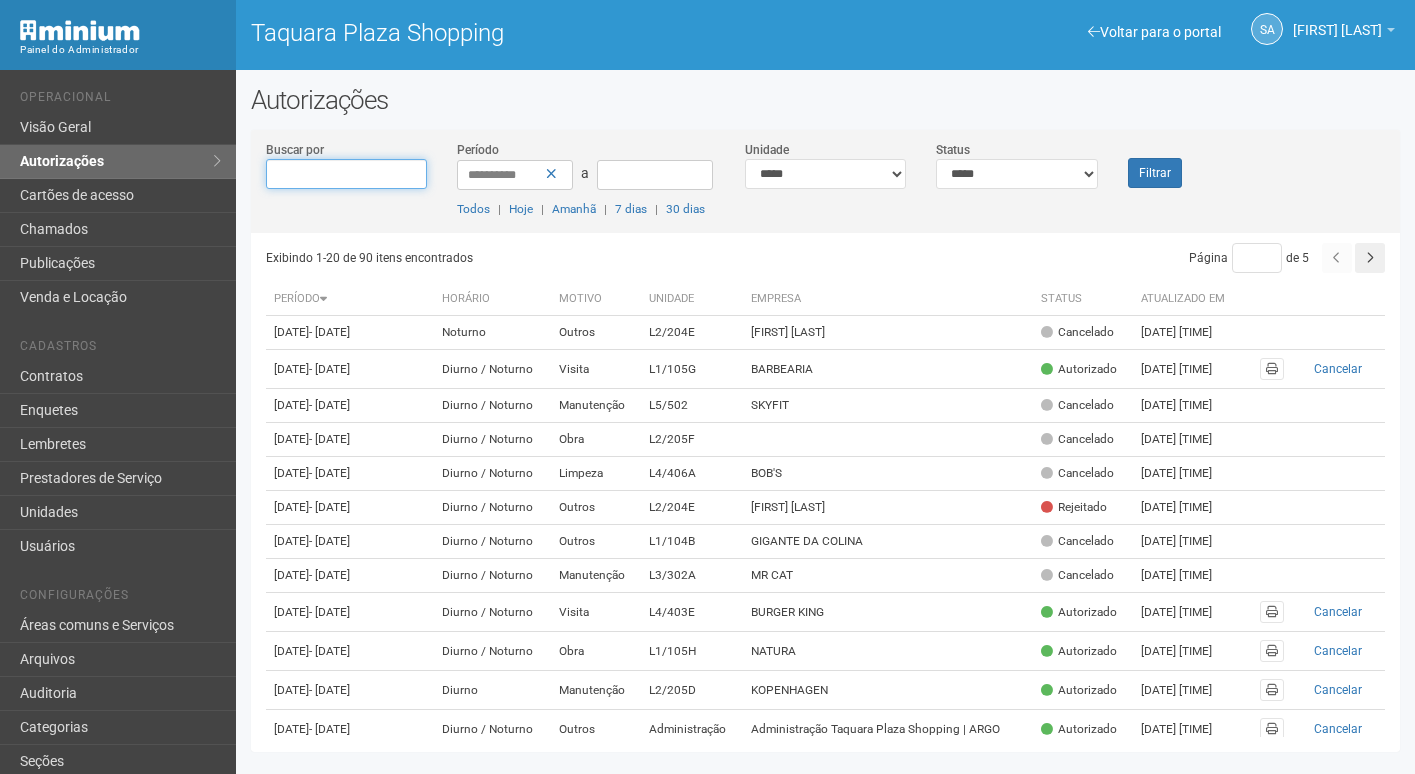 click on "Buscar por" at bounding box center (347, 174) 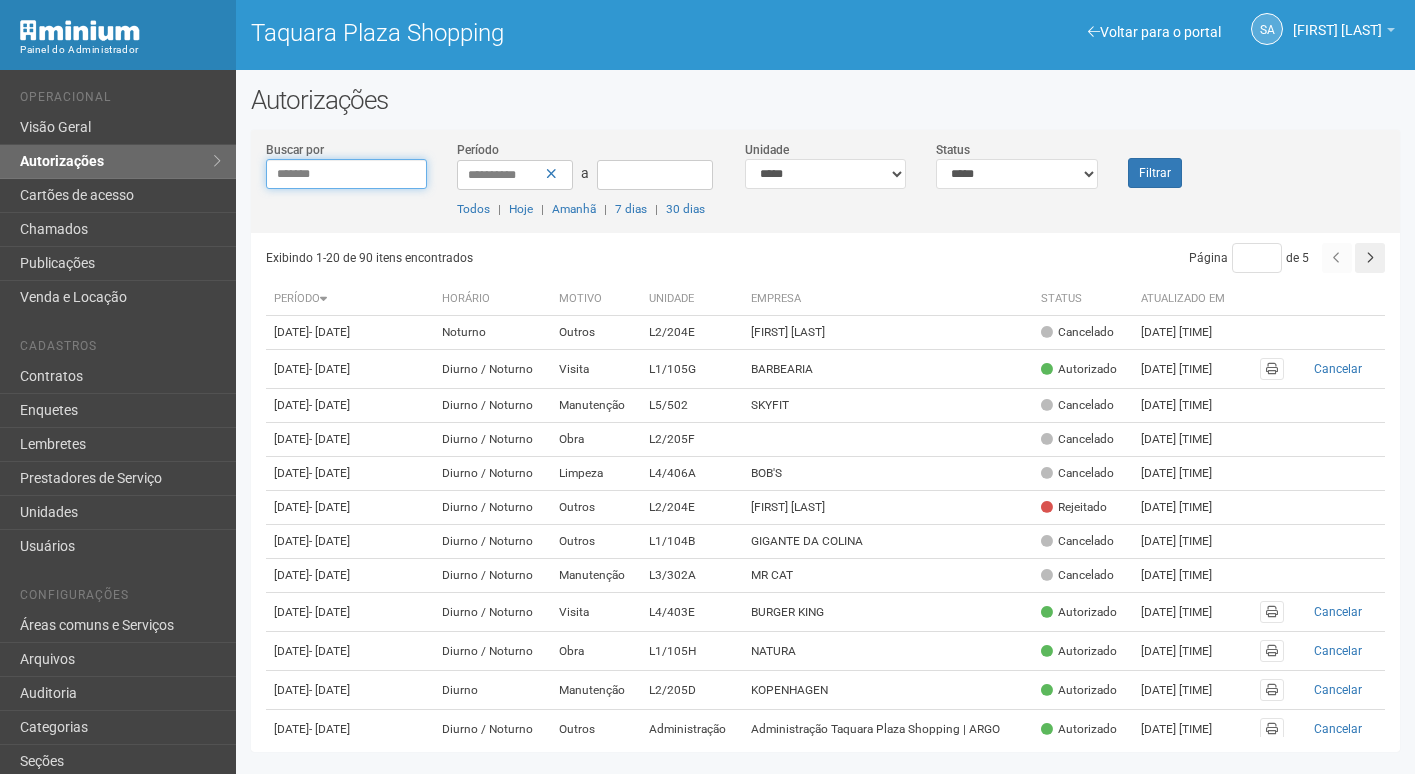 type on "*******" 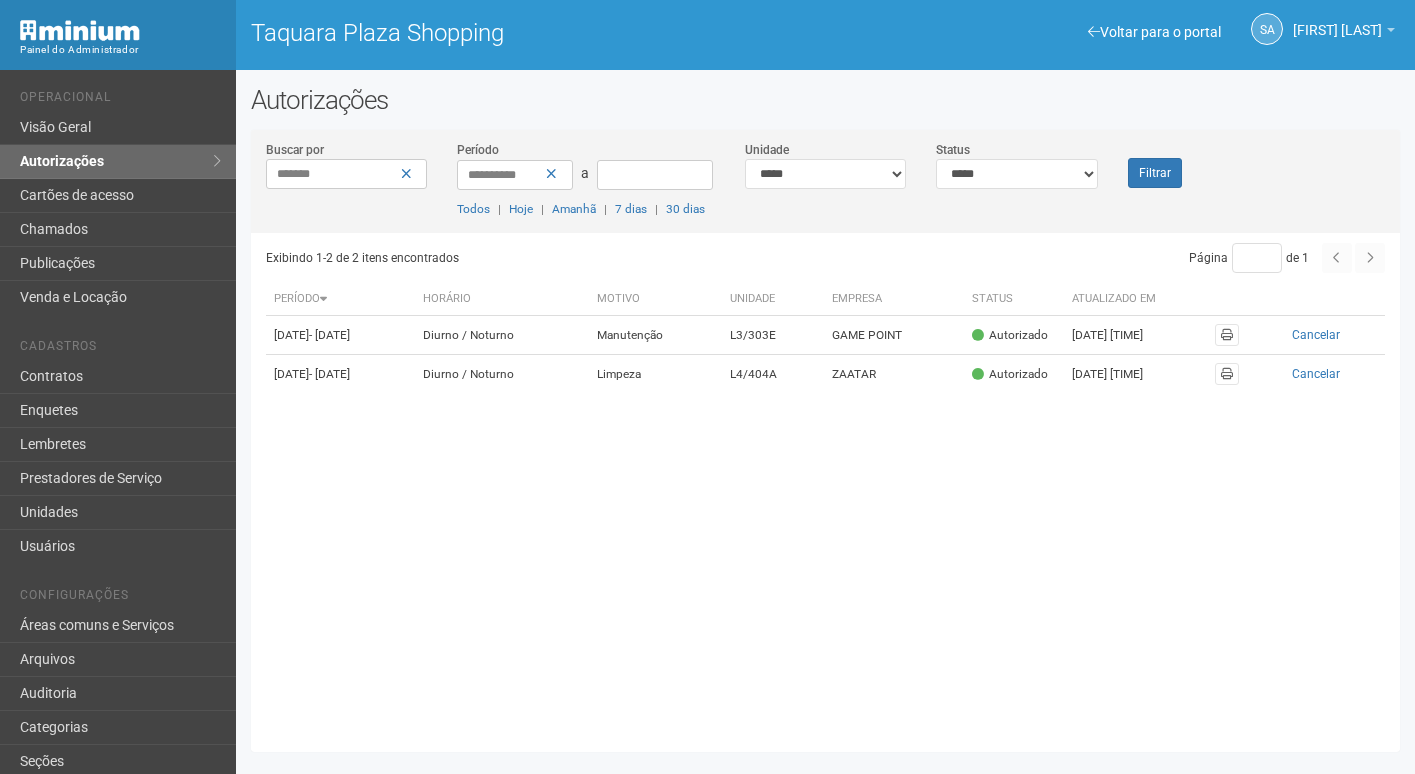 scroll, scrollTop: 0, scrollLeft: 0, axis: both 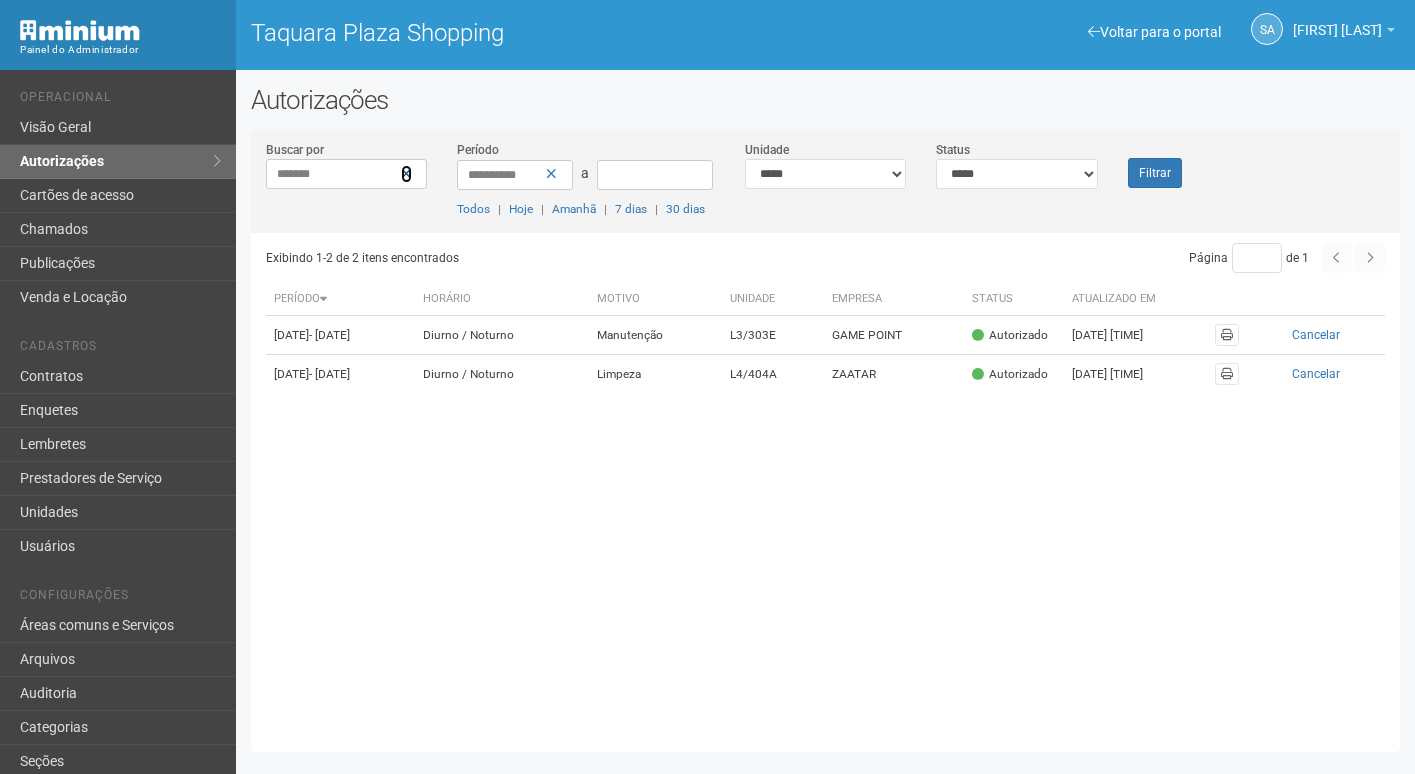 click at bounding box center [406, 174] 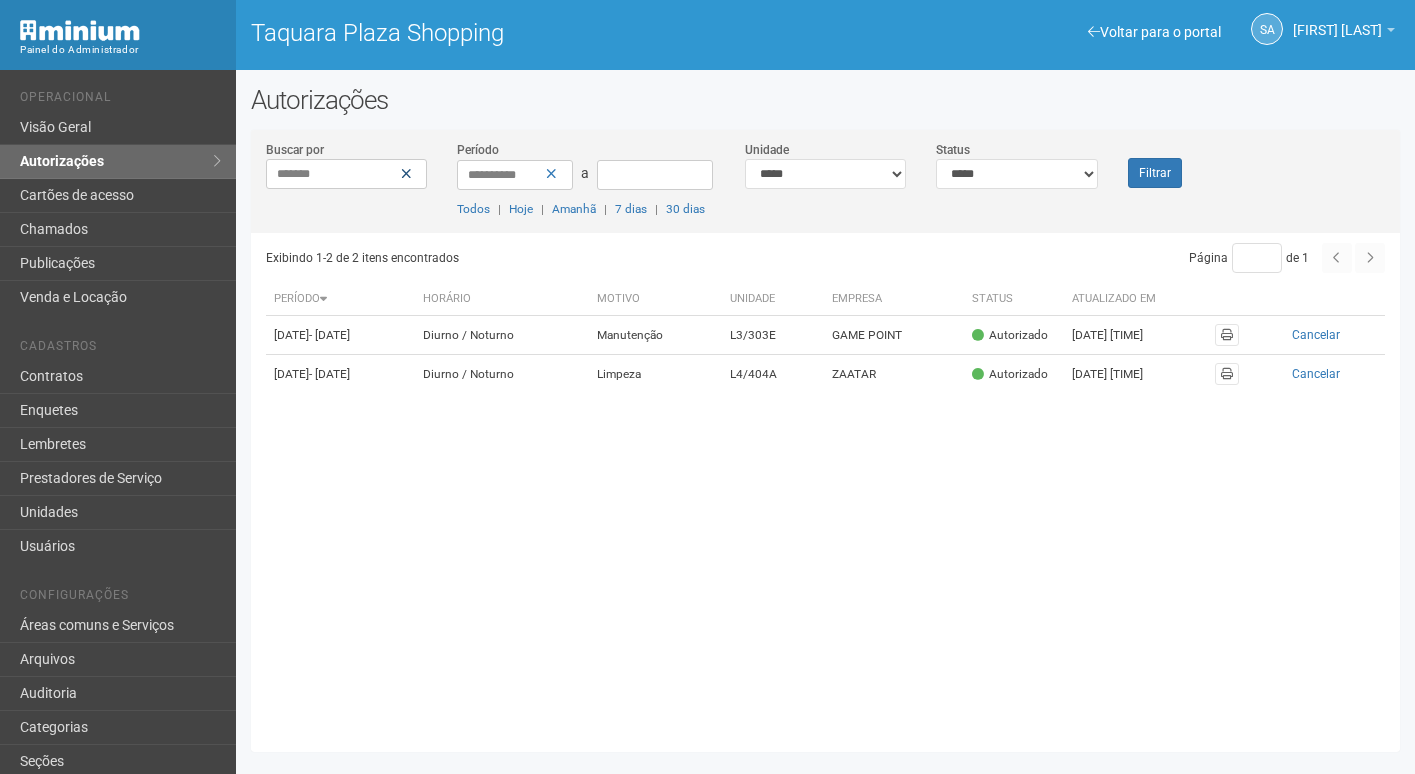 type 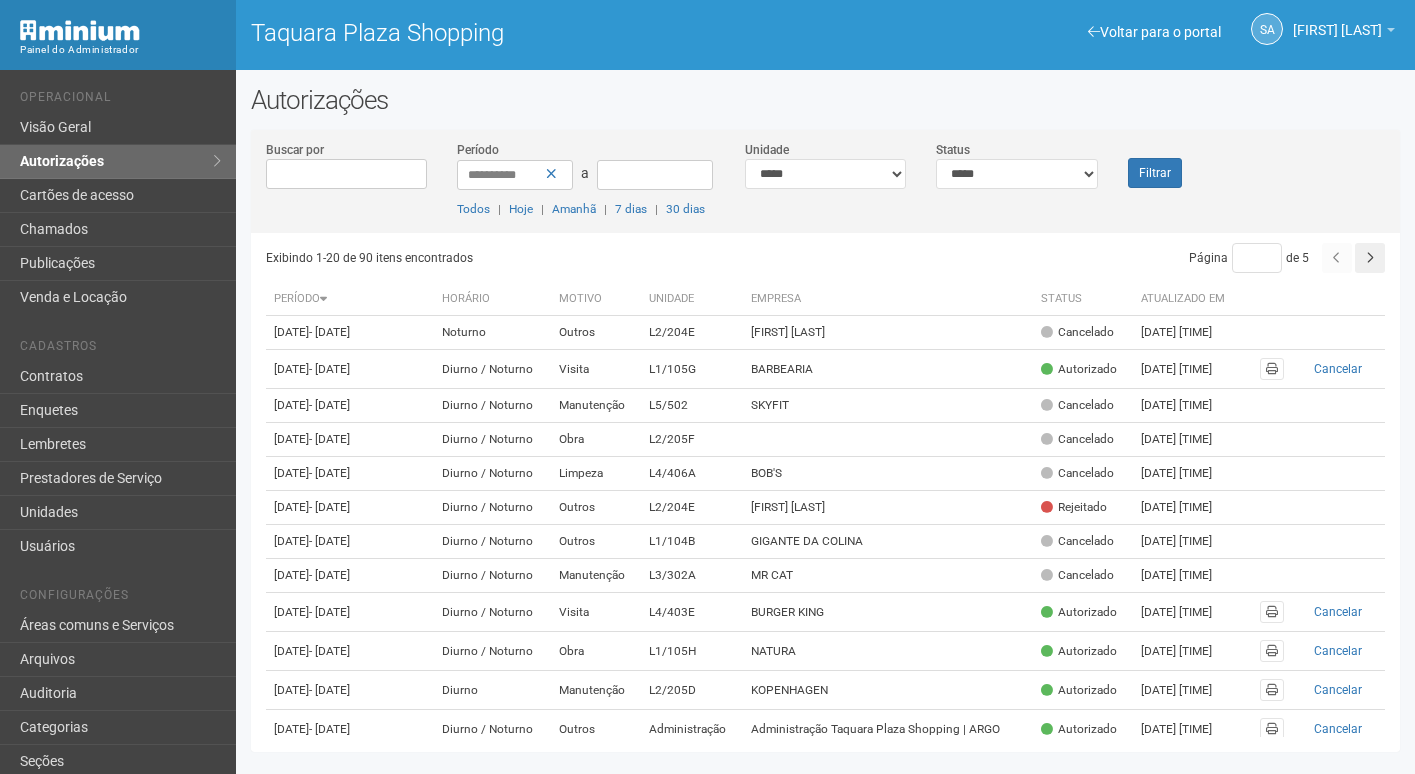 scroll, scrollTop: 0, scrollLeft: 0, axis: both 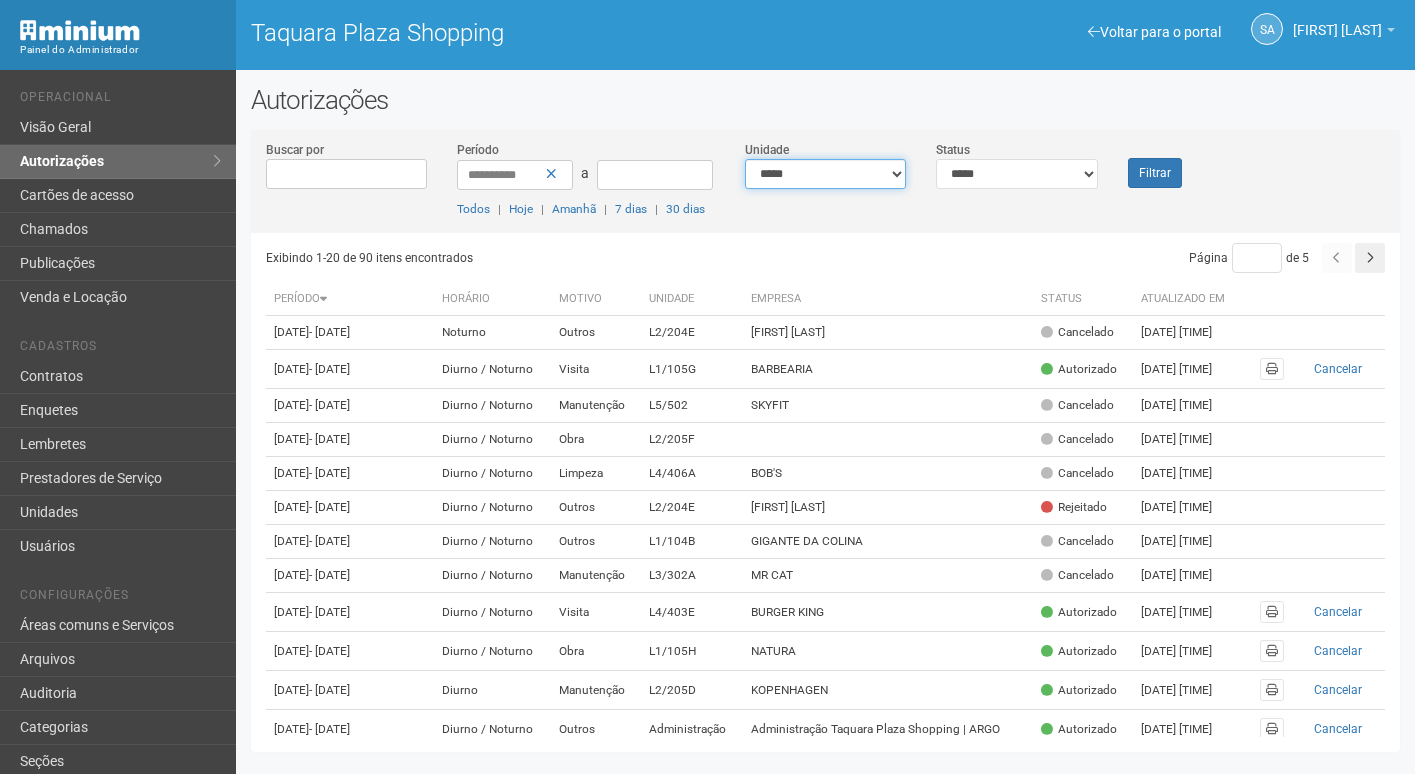 click on "**********" at bounding box center [826, 174] 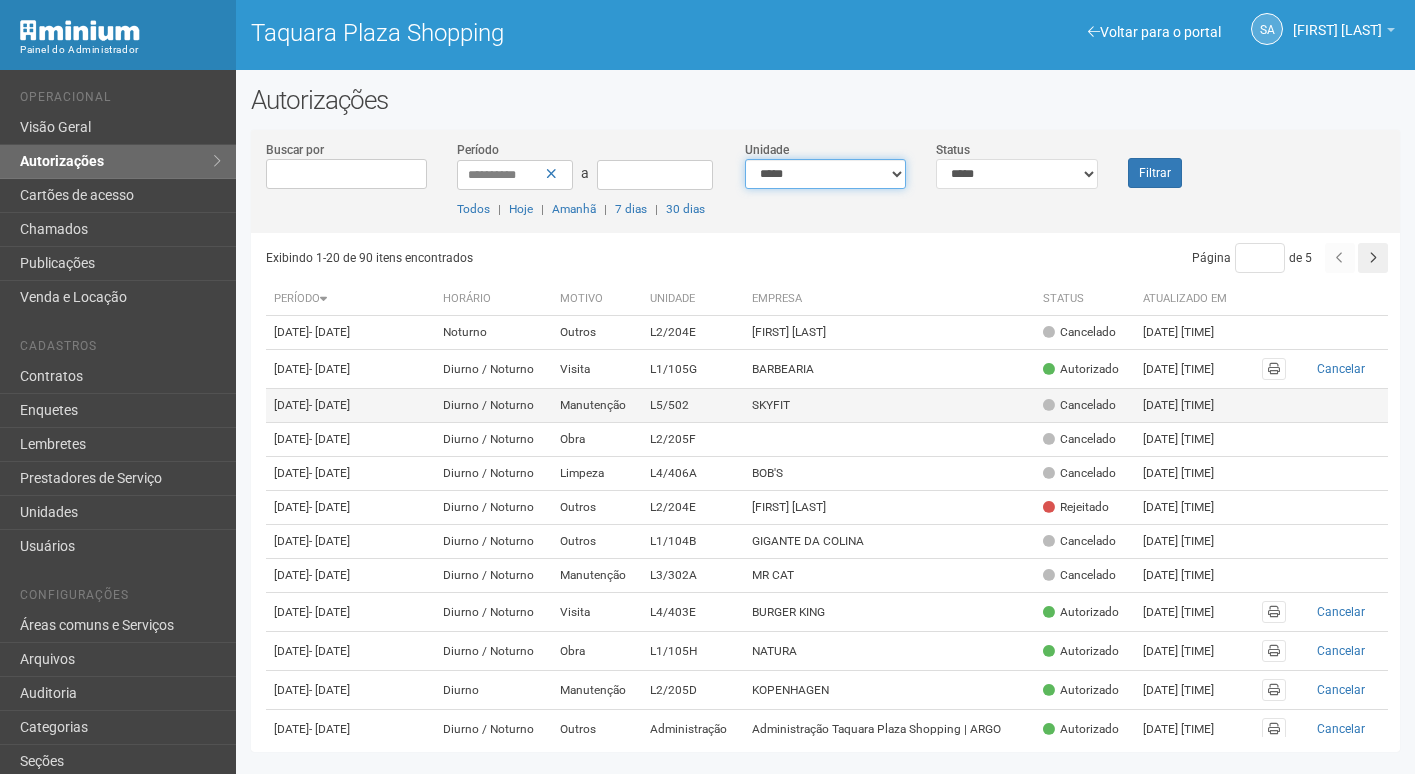 select on "**********" 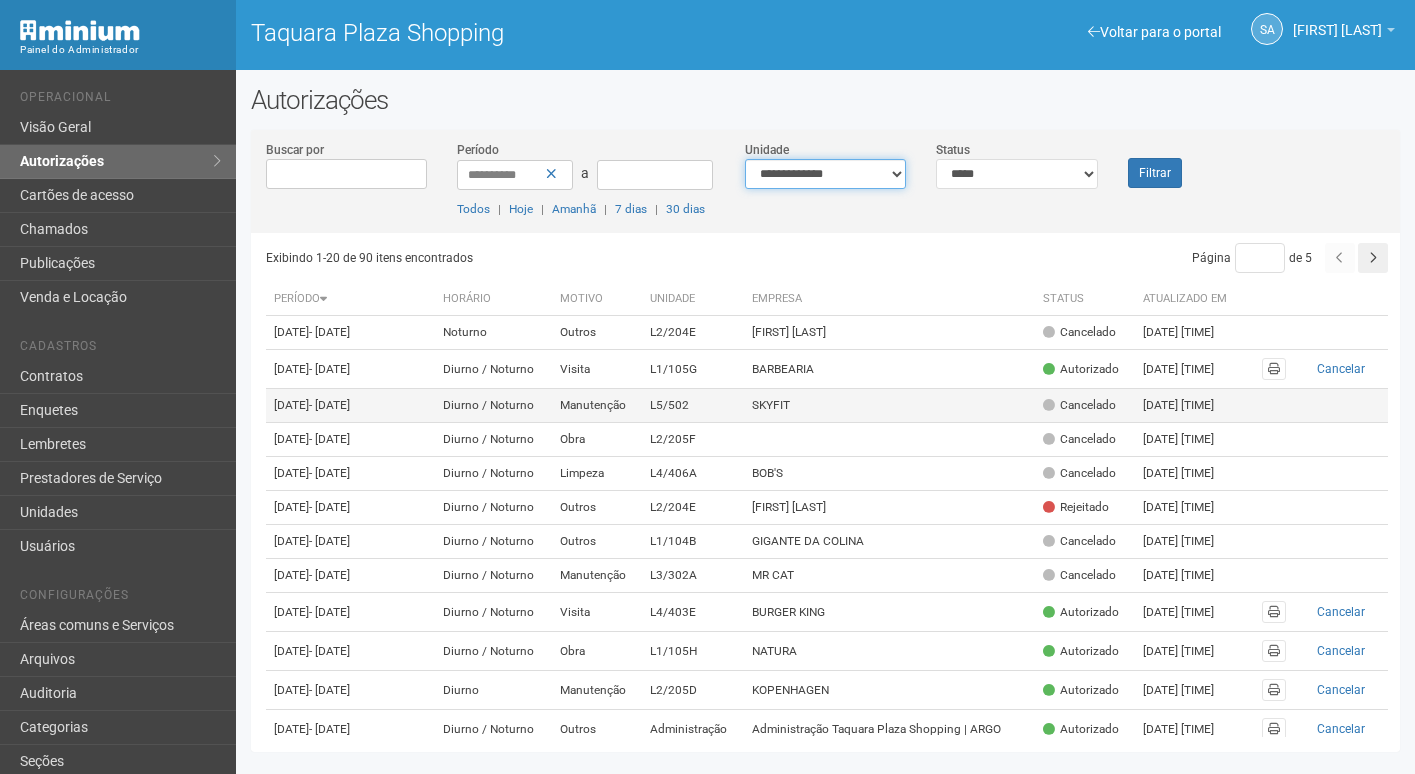 click on "**********" at bounding box center (826, 174) 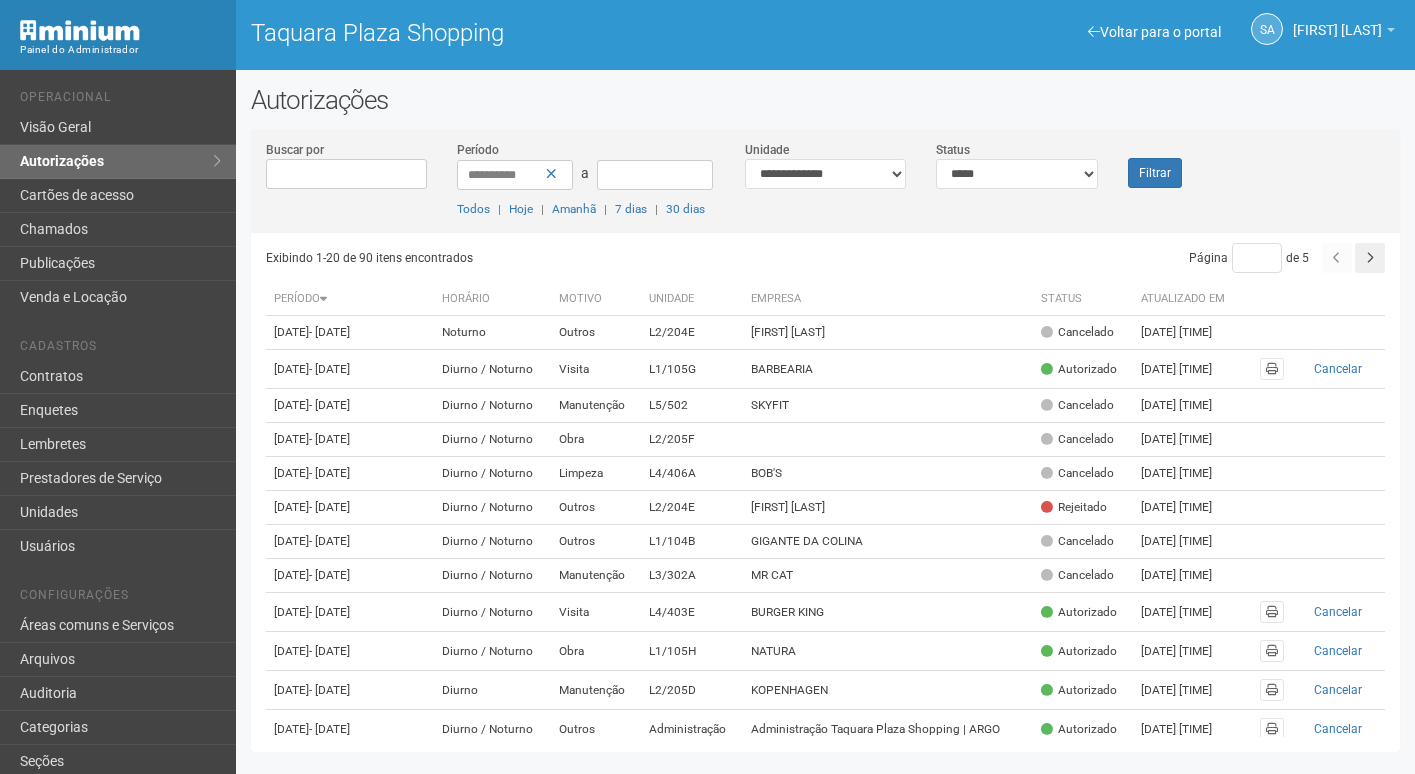 drag, startPoint x: 1157, startPoint y: 156, endPoint x: 1165, endPoint y: 180, distance: 25.298222 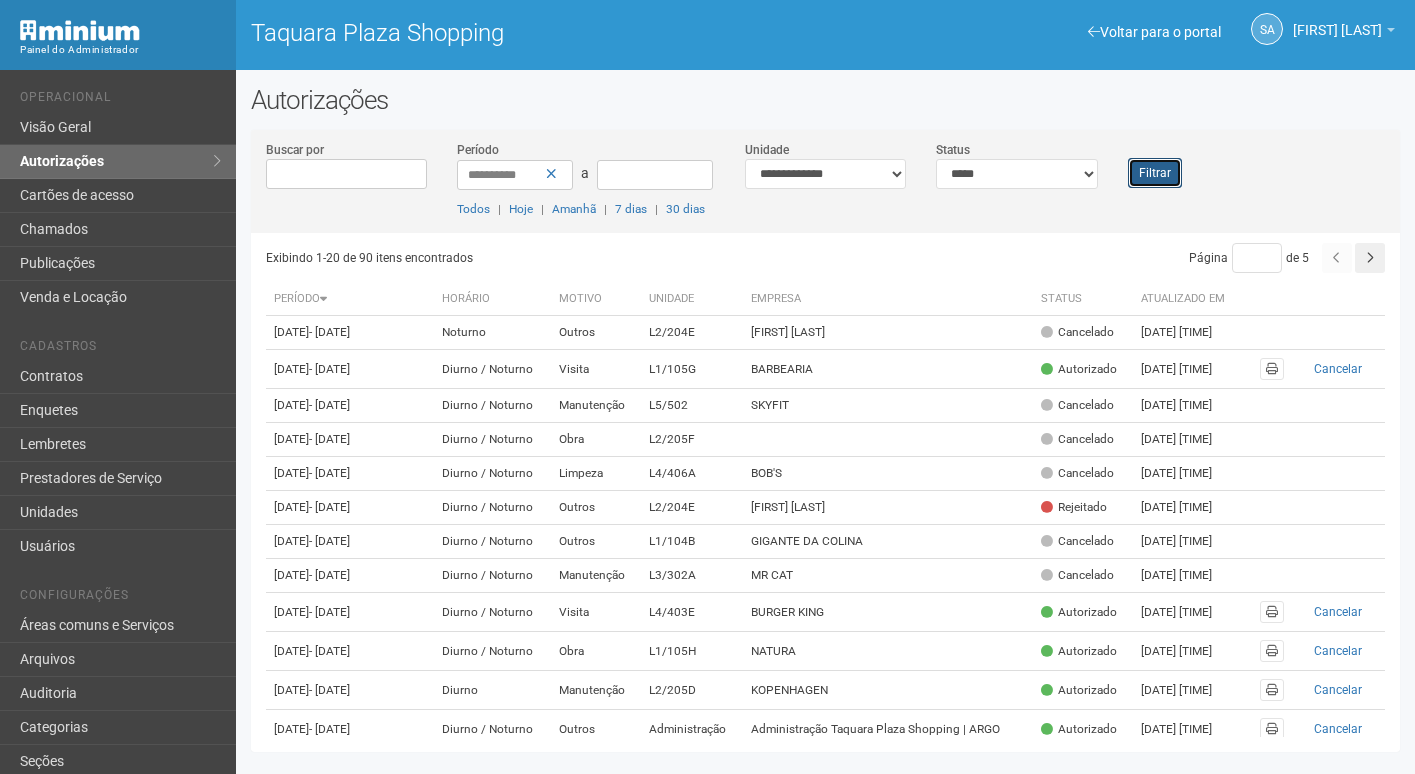 click on "Filtrar" at bounding box center [1155, 173] 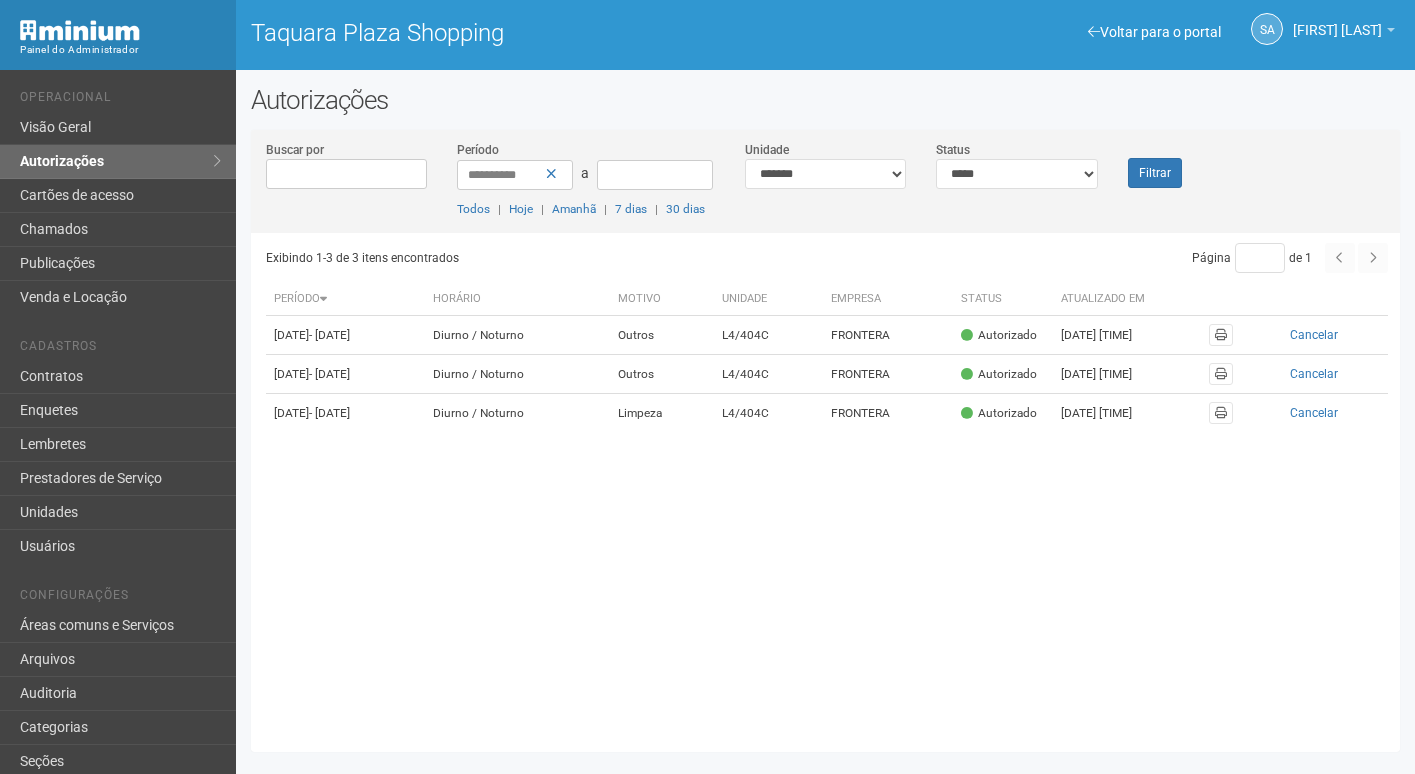 scroll, scrollTop: 0, scrollLeft: 0, axis: both 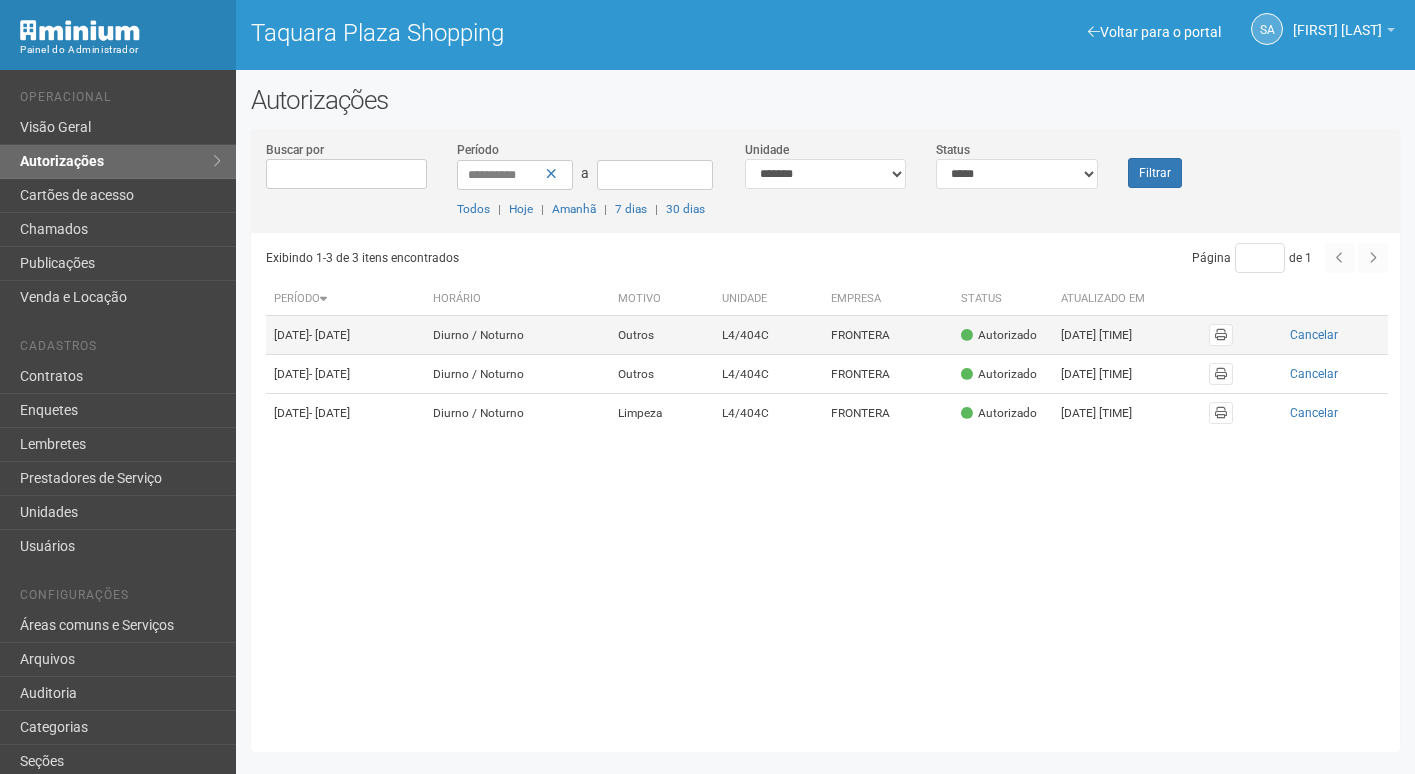 click on "Autorizado" at bounding box center [1003, 335] 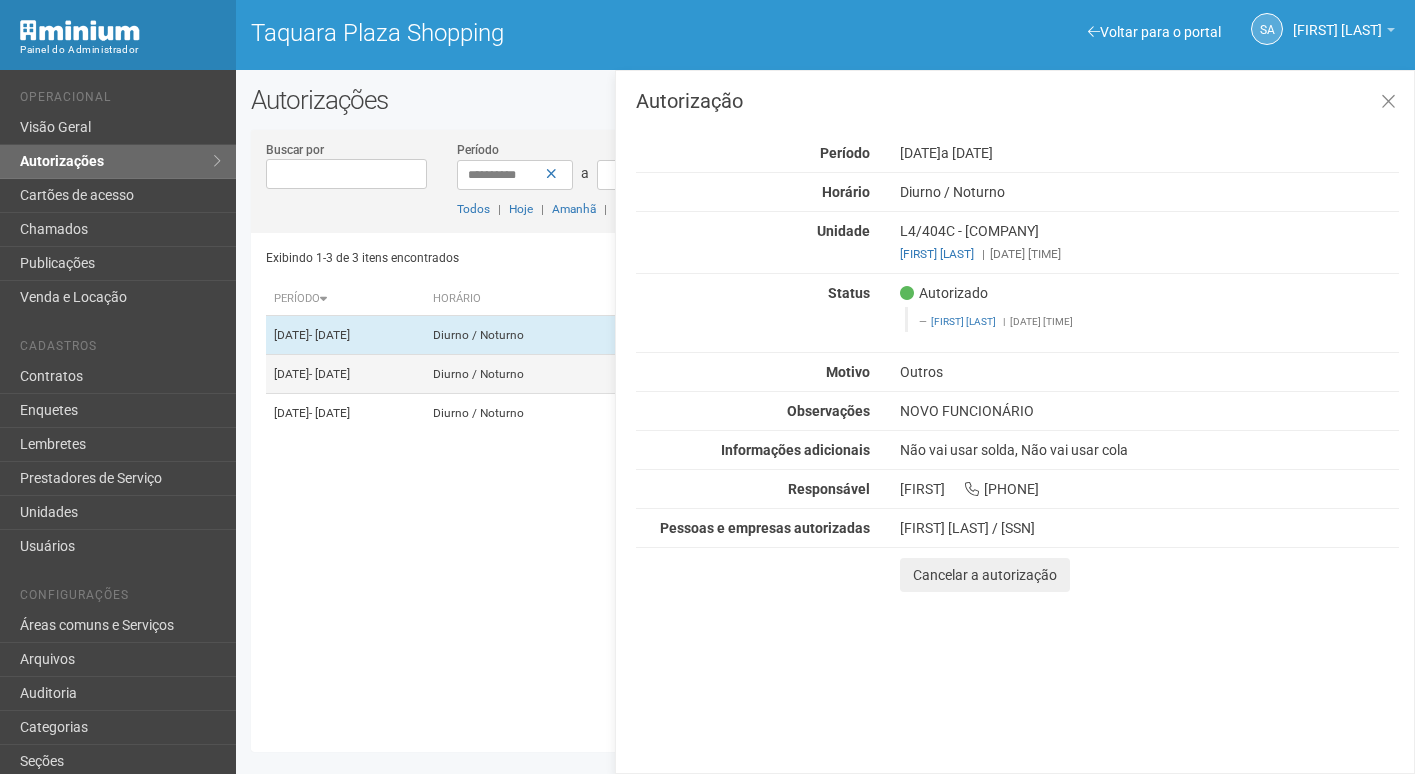 click on "Diurno / Noturno" at bounding box center [517, 374] 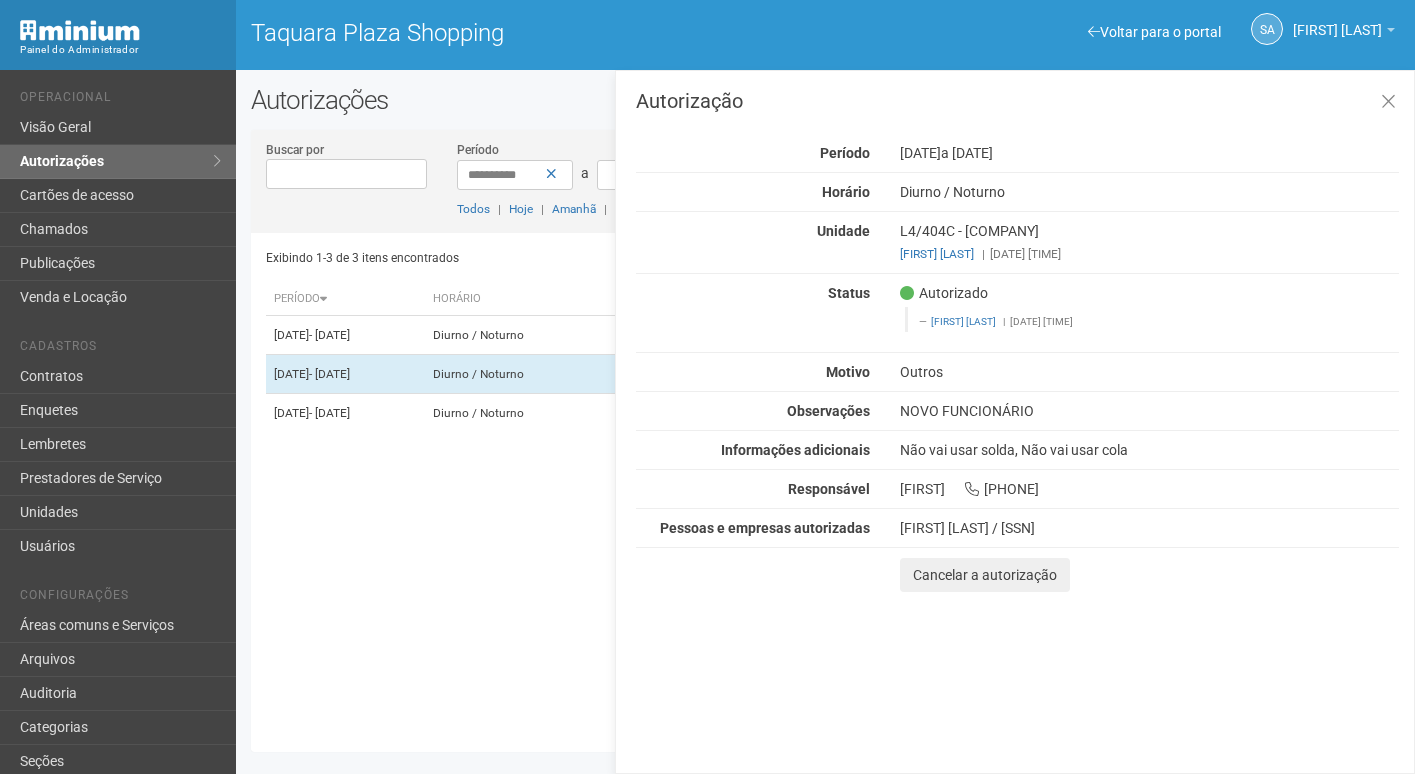 click on "Exibindo 1-3 de 3 itens encontrados
Página
*
de 1
Período
Horário
Motivo
Unidade
Empresa
Status
Atualizado em
[DATE]
- [DATE]
Diurno / Noturno
Outros
L4/404C
[COMPANY]
[DATE] [TIME]" at bounding box center [833, 485] 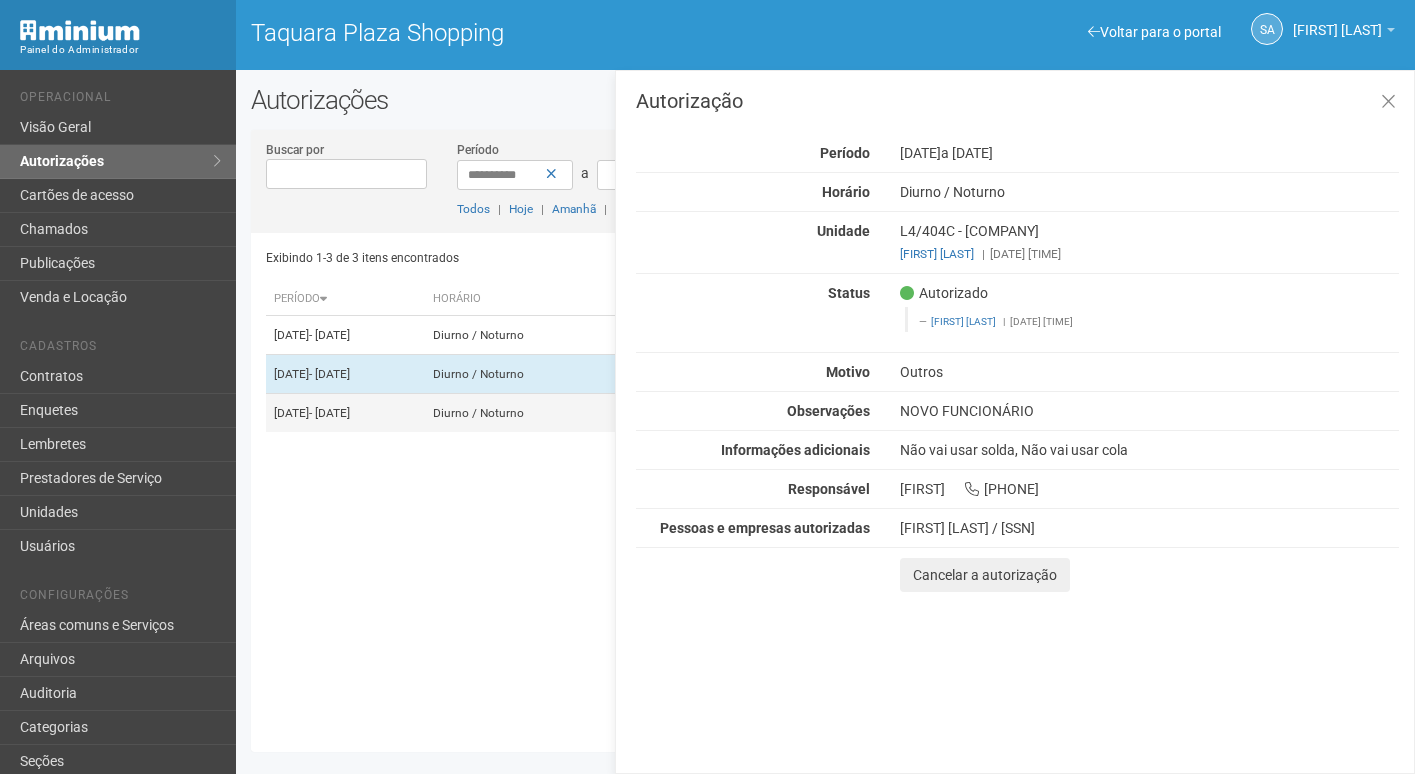click on "Diurno / Noturno" at bounding box center (517, 413) 